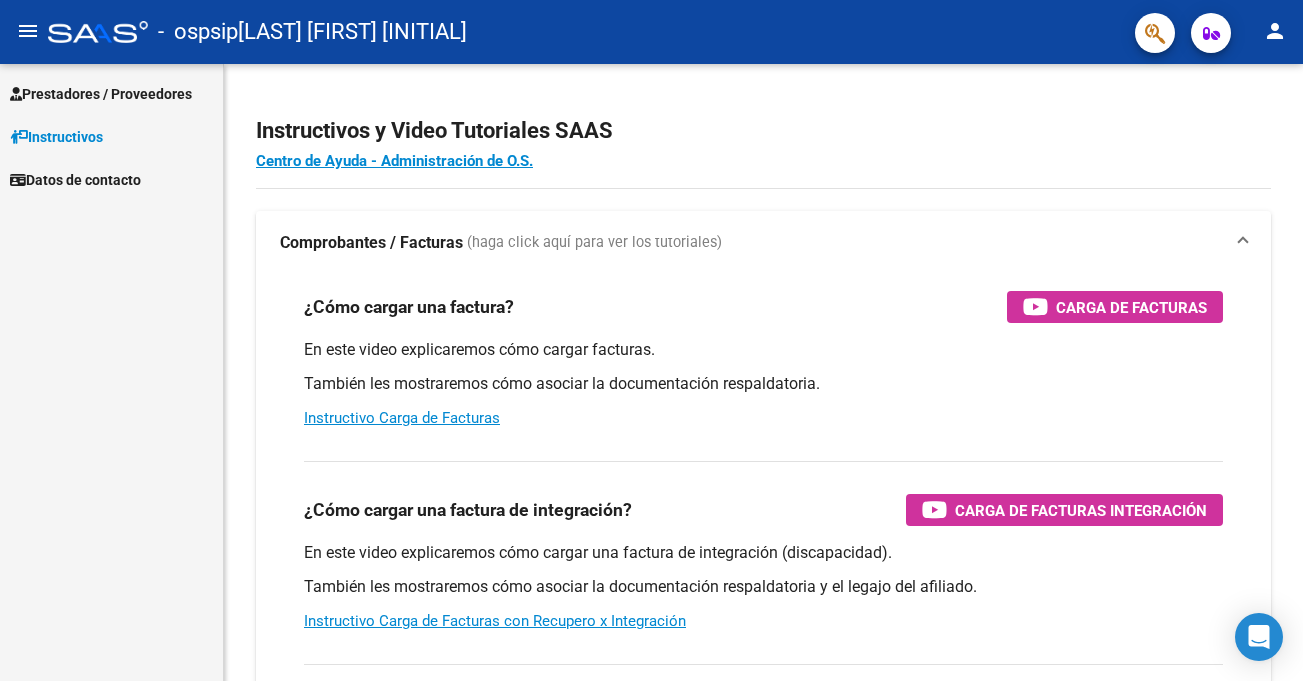 scroll, scrollTop: 0, scrollLeft: 0, axis: both 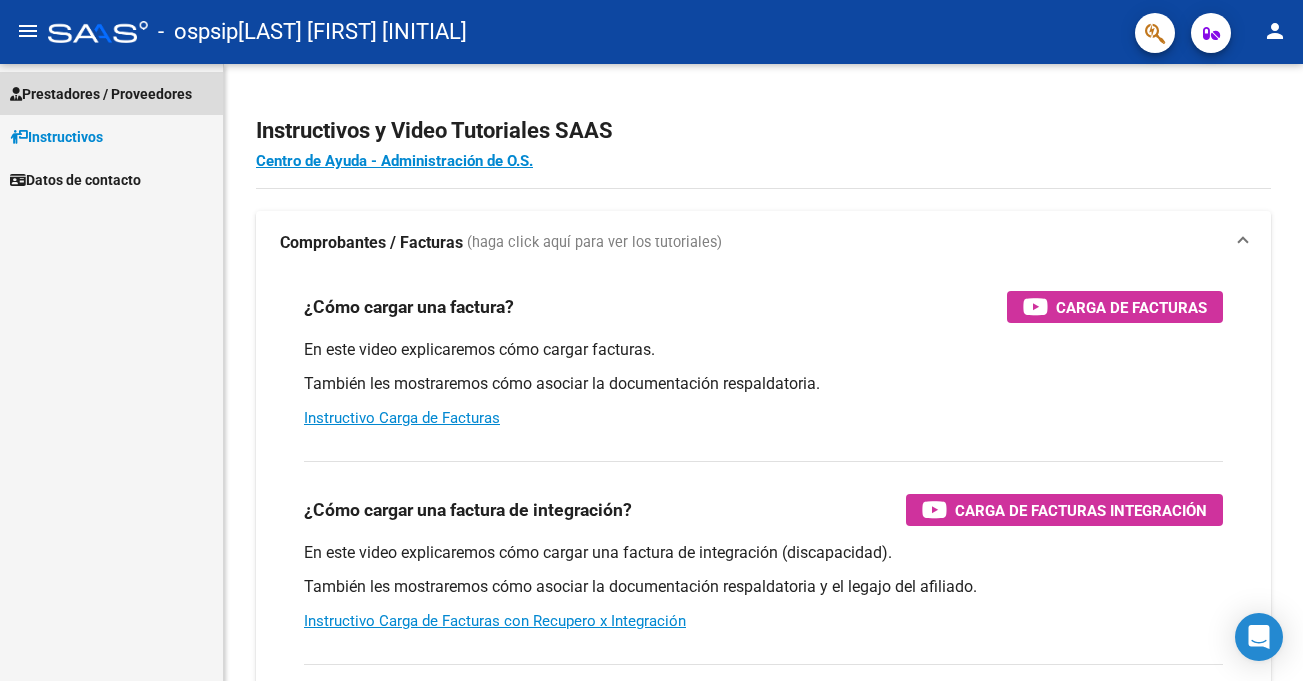 click on "Prestadores / Proveedores" at bounding box center (101, 94) 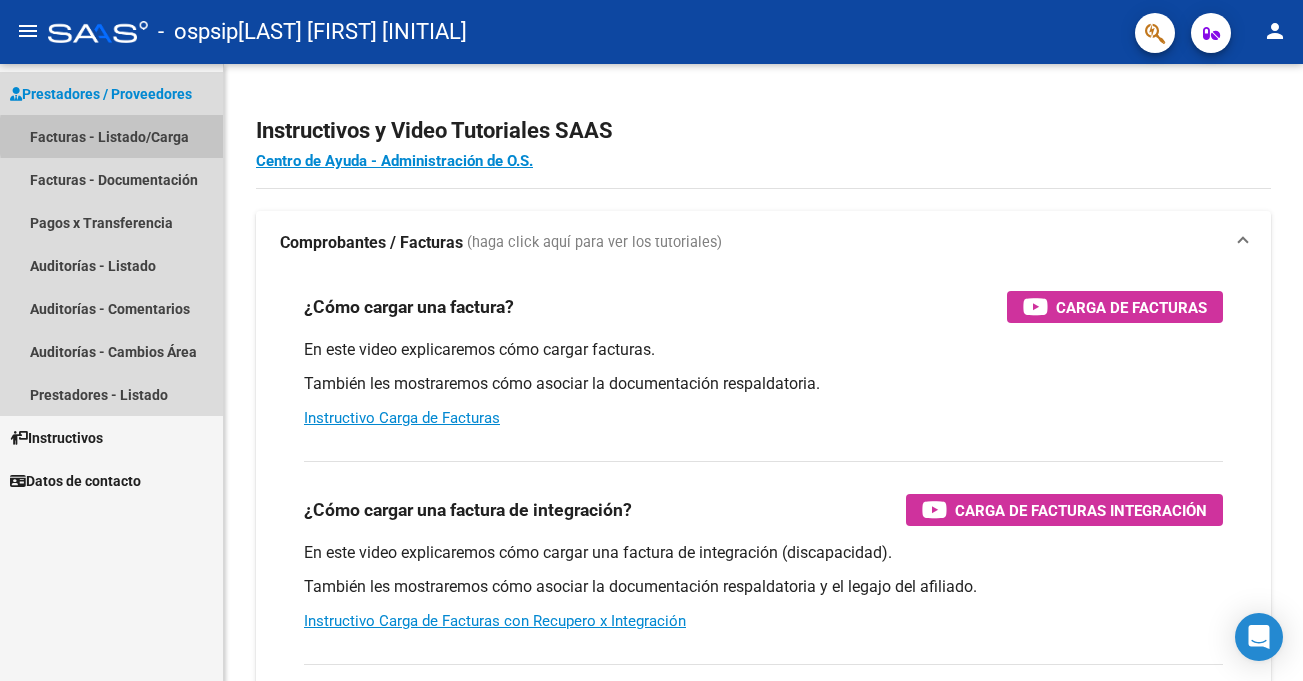 click on "Facturas - Listado/Carga" at bounding box center (111, 136) 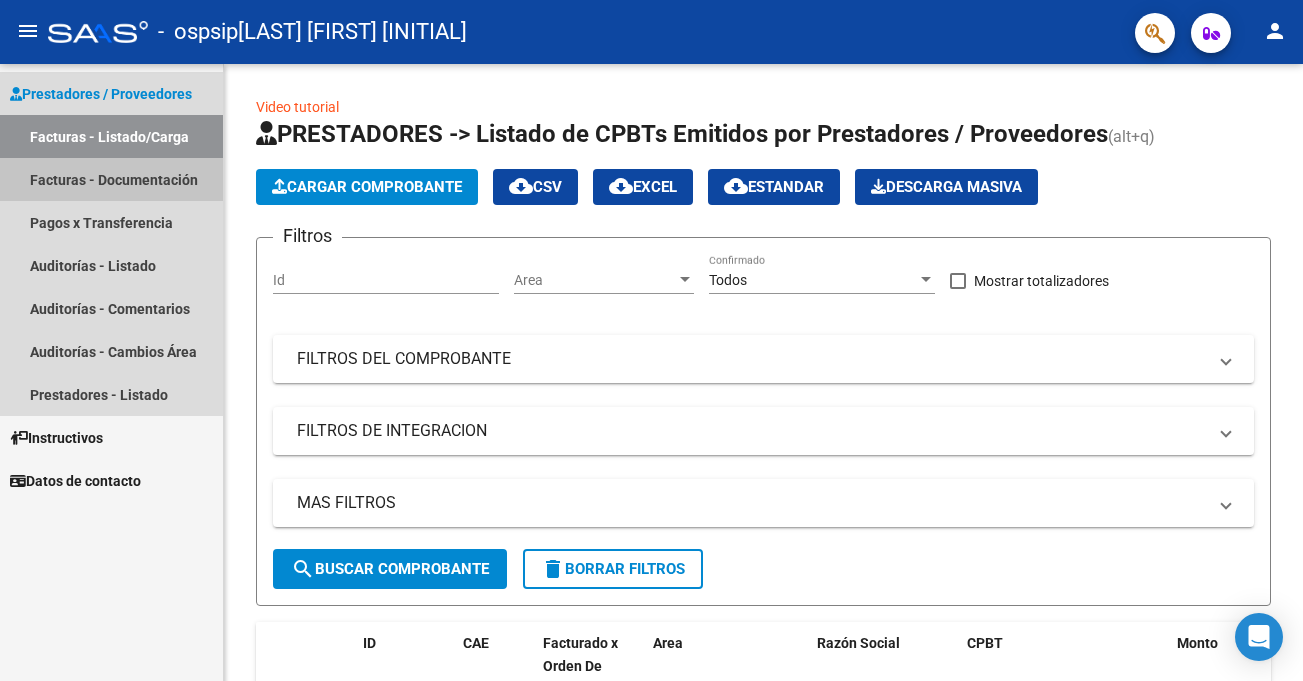 click on "Facturas - Documentación" at bounding box center [111, 179] 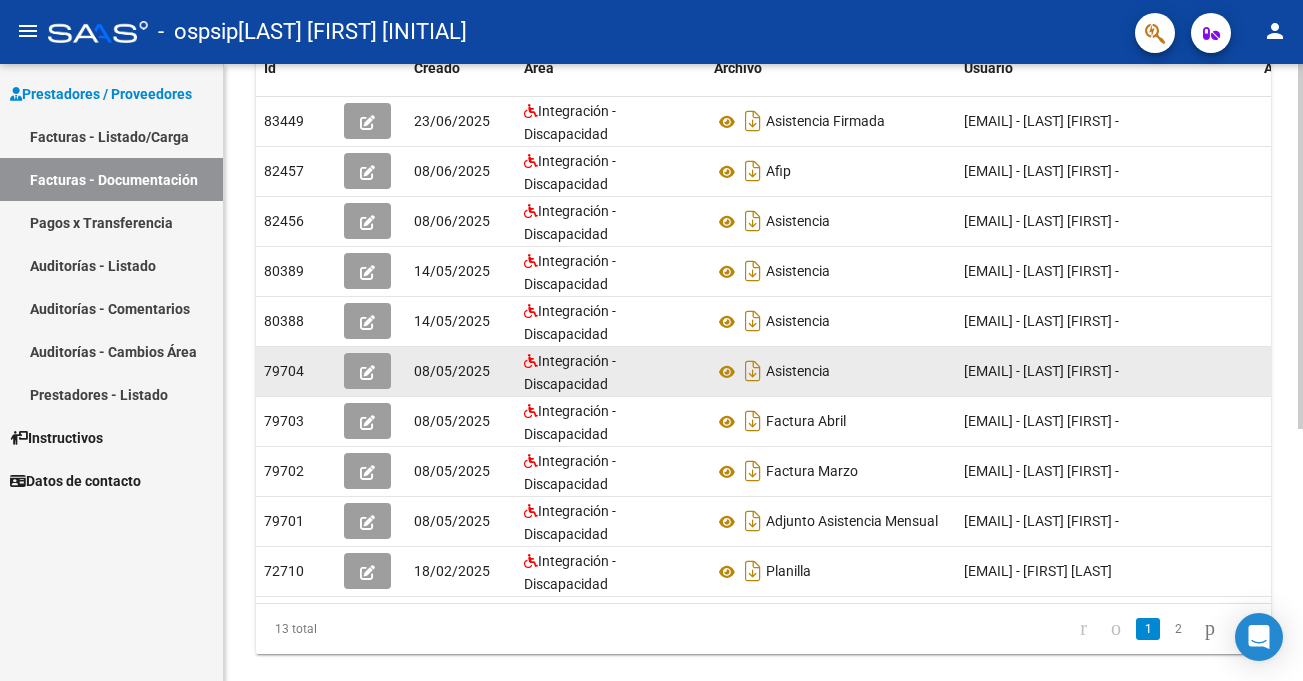 scroll, scrollTop: 400, scrollLeft: 0, axis: vertical 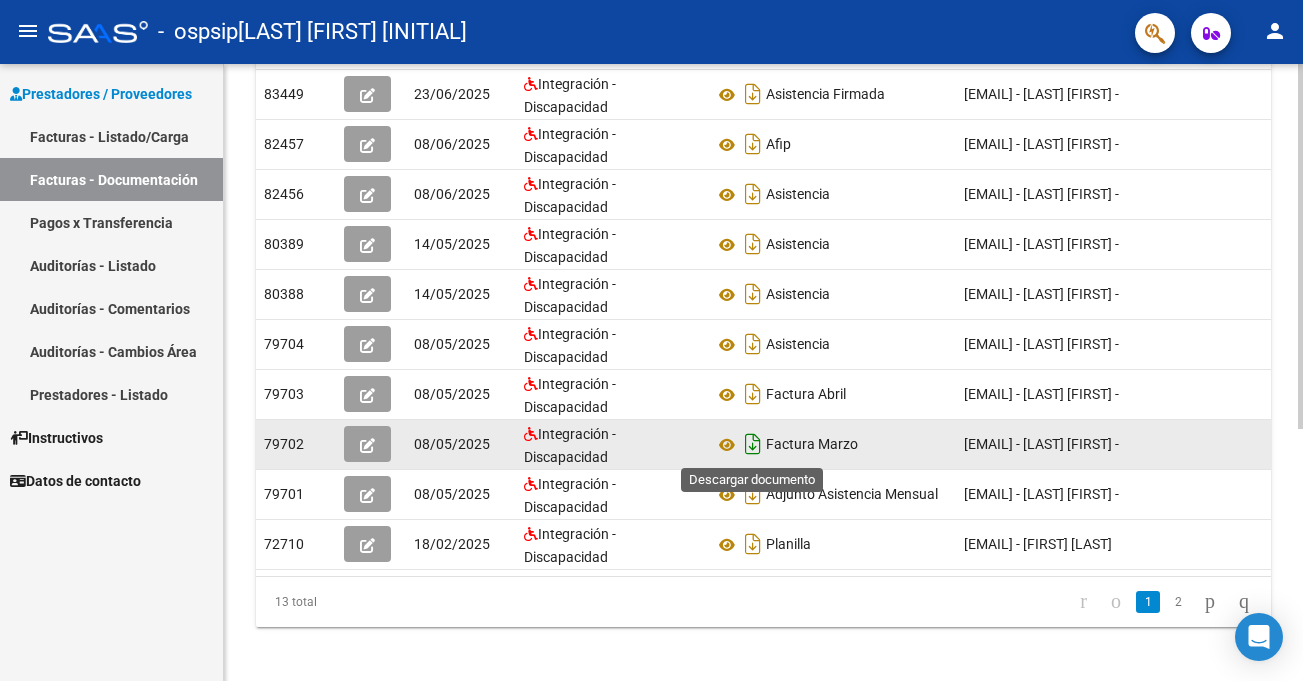 click 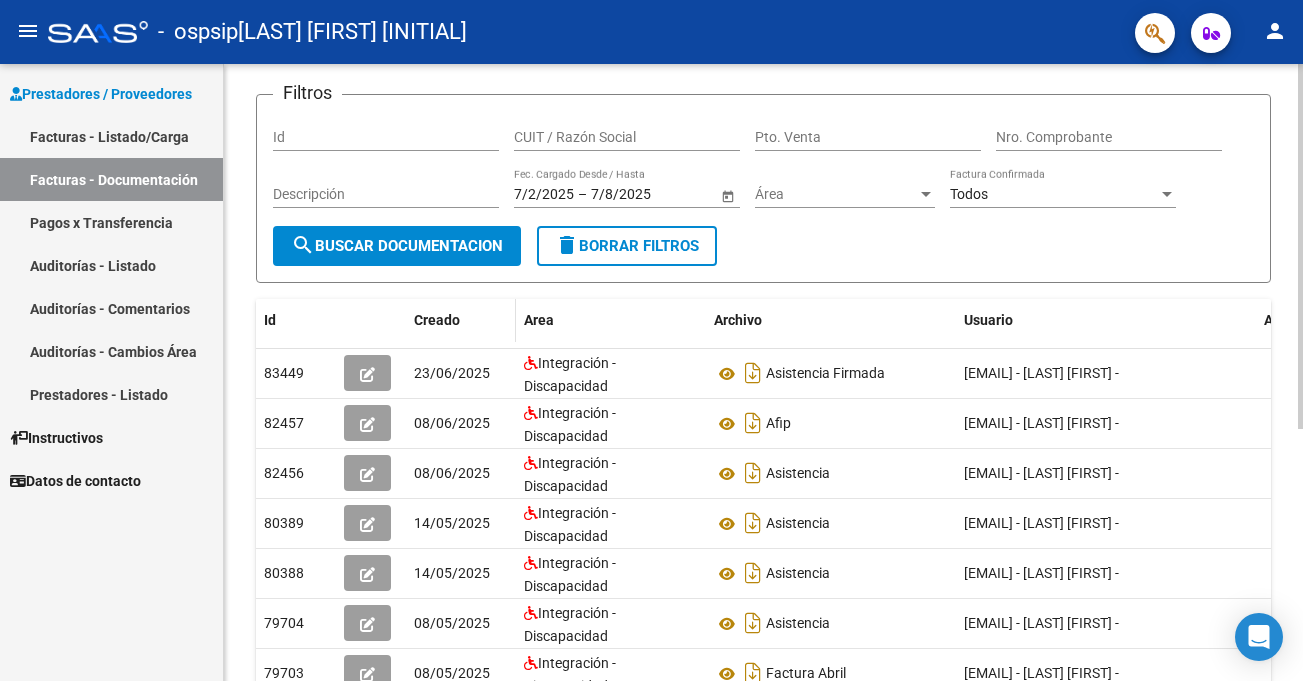 scroll, scrollTop: 0, scrollLeft: 0, axis: both 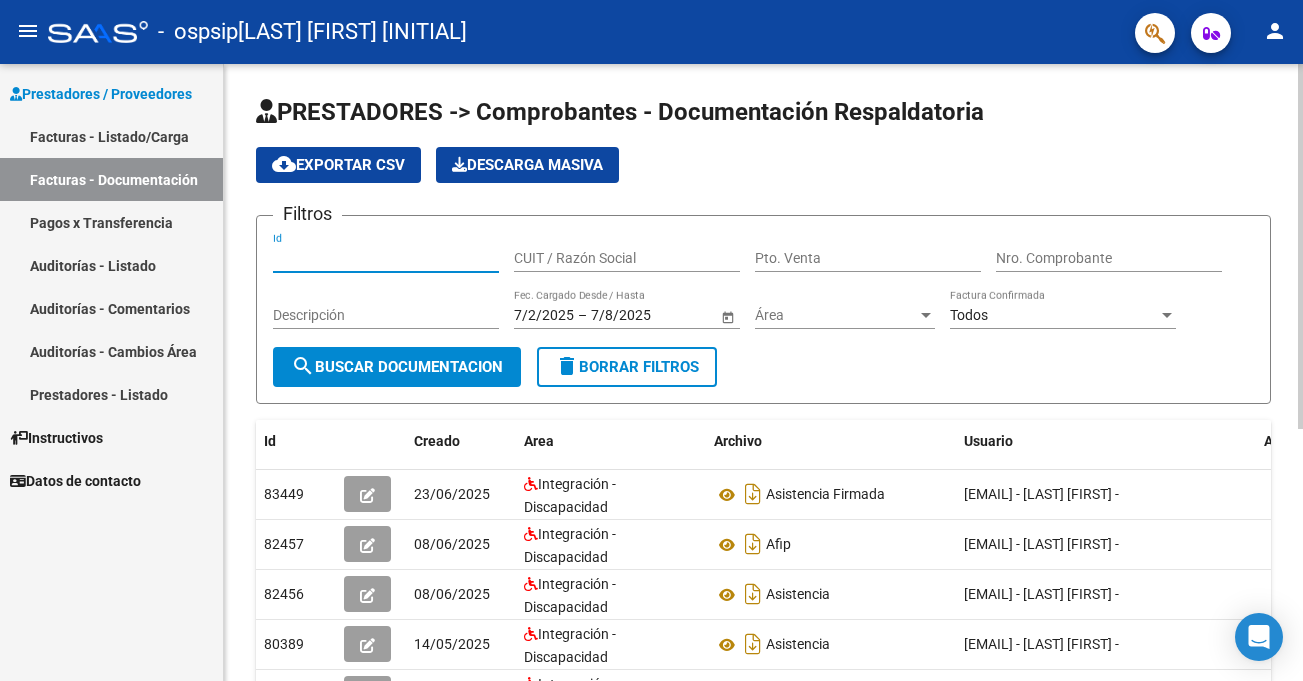 click on "Id" at bounding box center (386, 258) 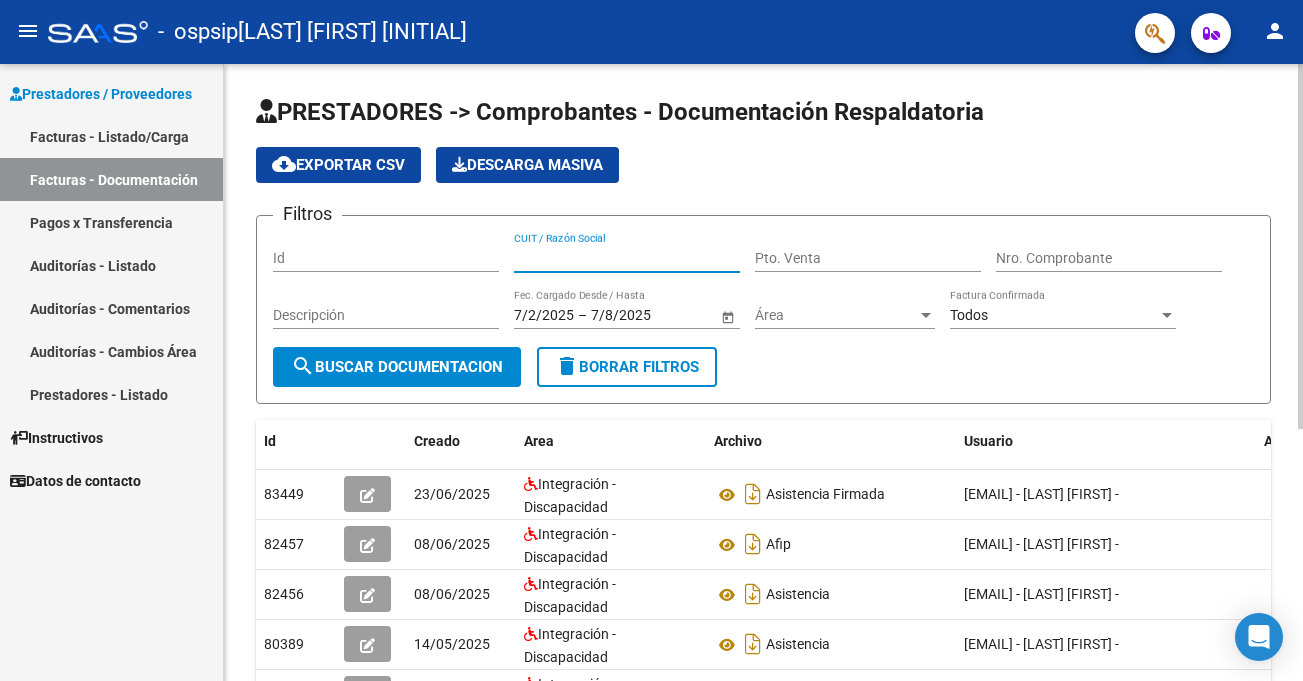 click on "CUIT / Razón Social" at bounding box center [627, 258] 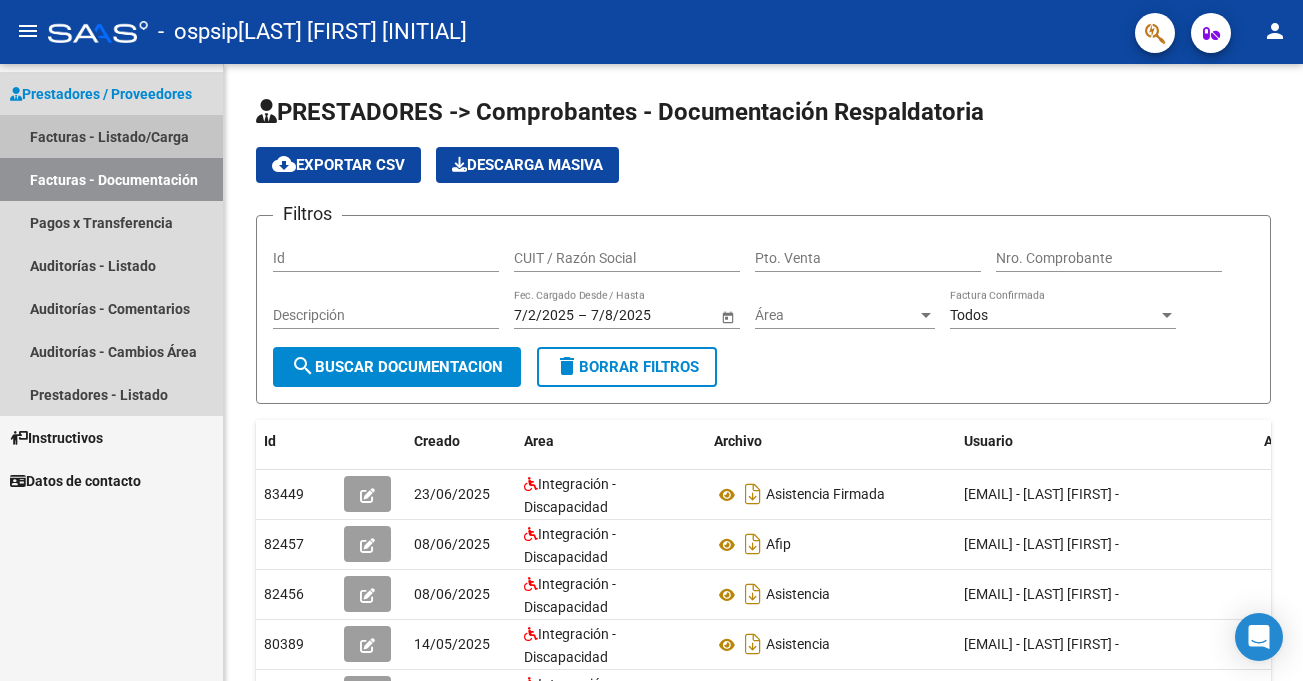 click on "Facturas - Listado/Carga" at bounding box center (111, 136) 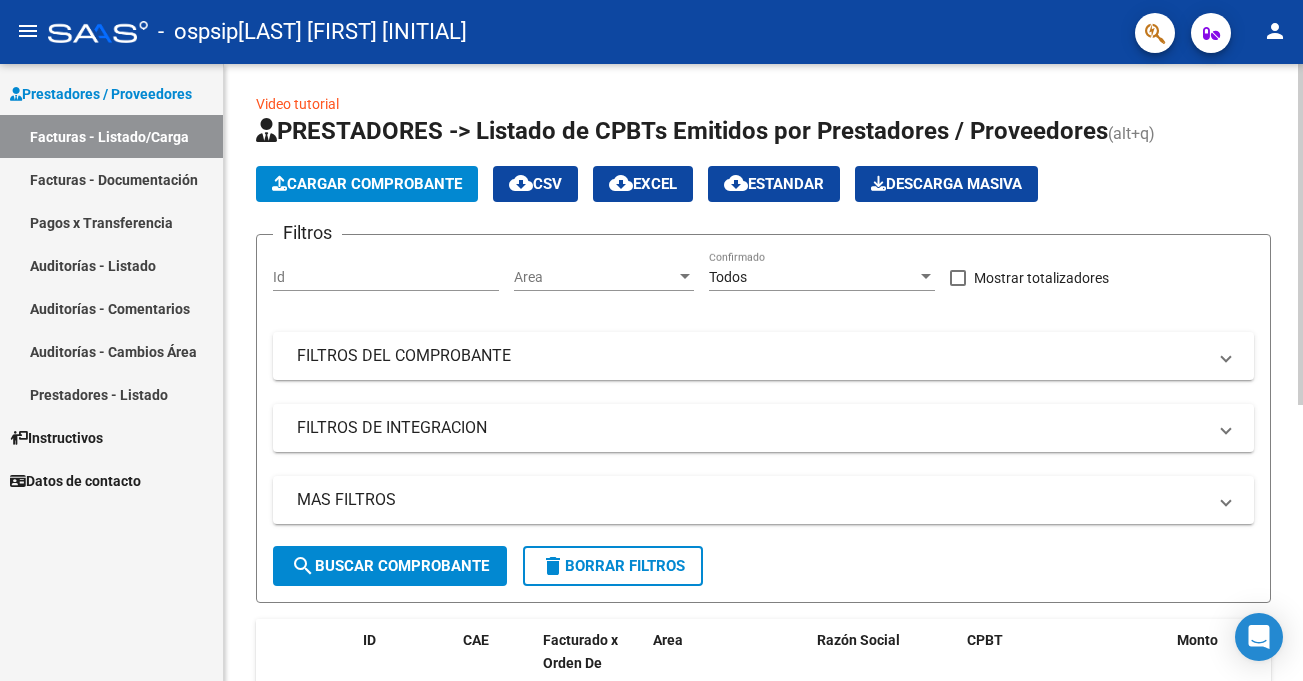 scroll, scrollTop: 0, scrollLeft: 0, axis: both 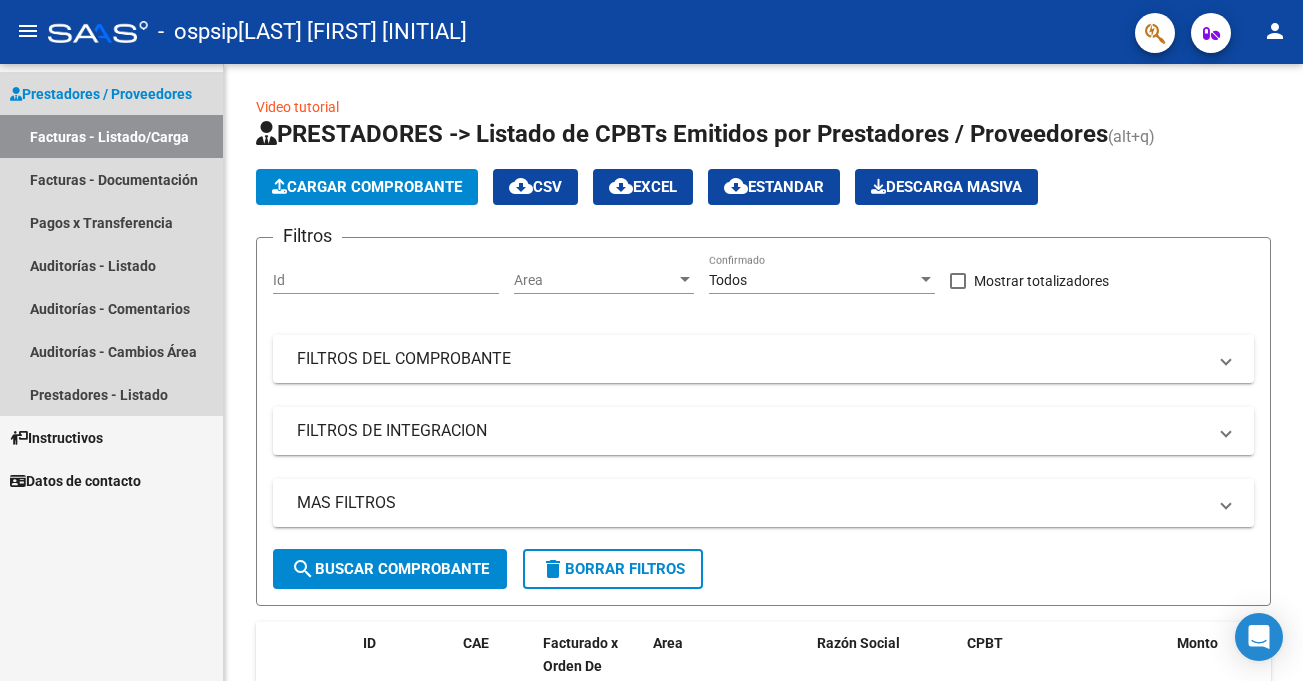 click on "Facturas - Listado/Carga" at bounding box center [111, 136] 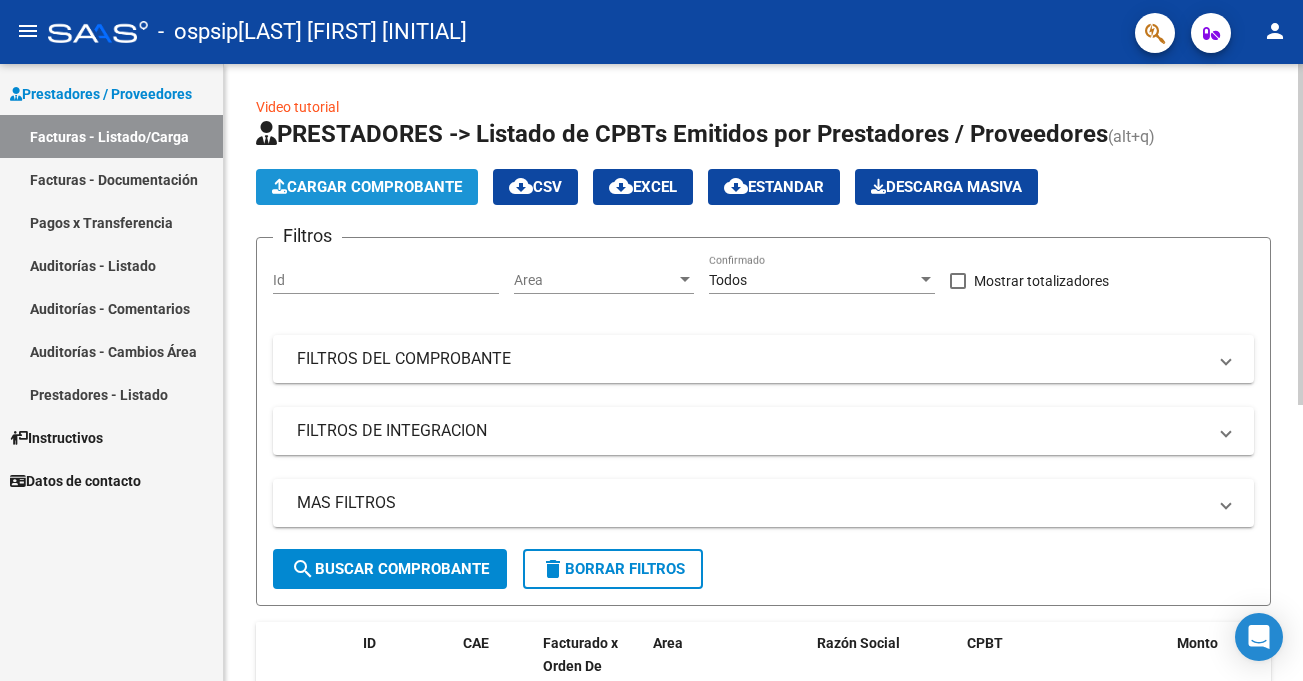 click on "Cargar Comprobante" 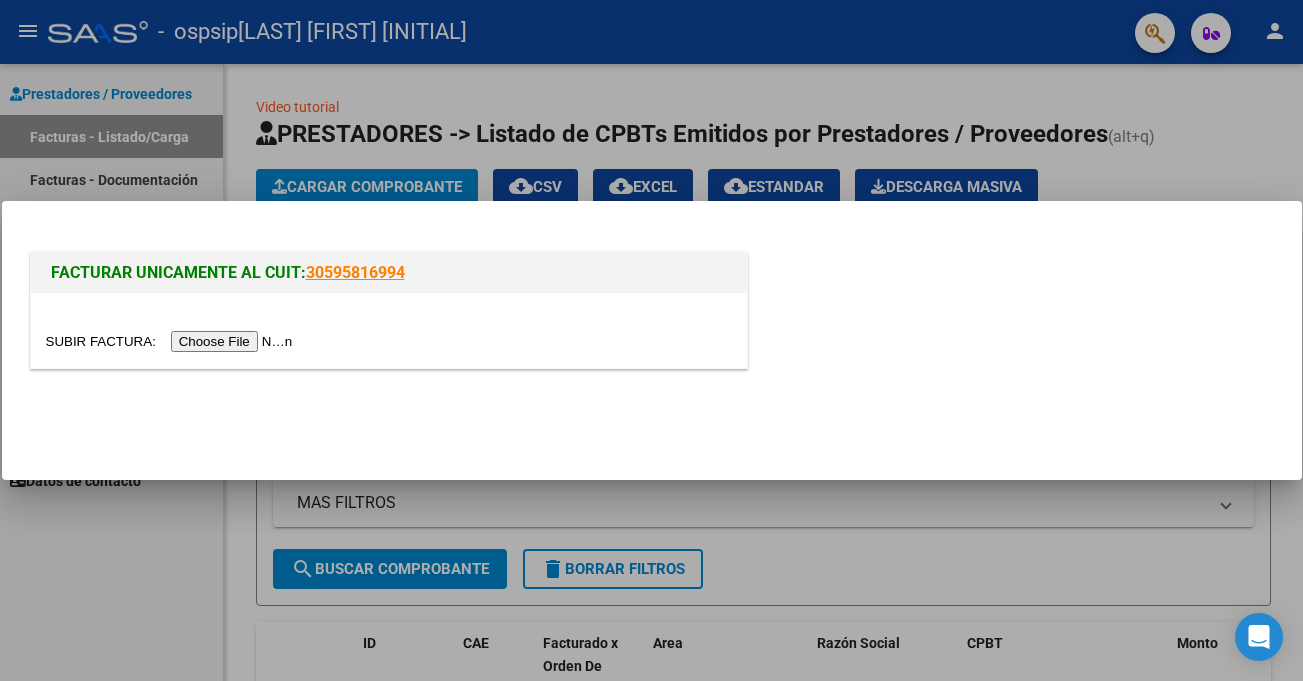 click at bounding box center [172, 341] 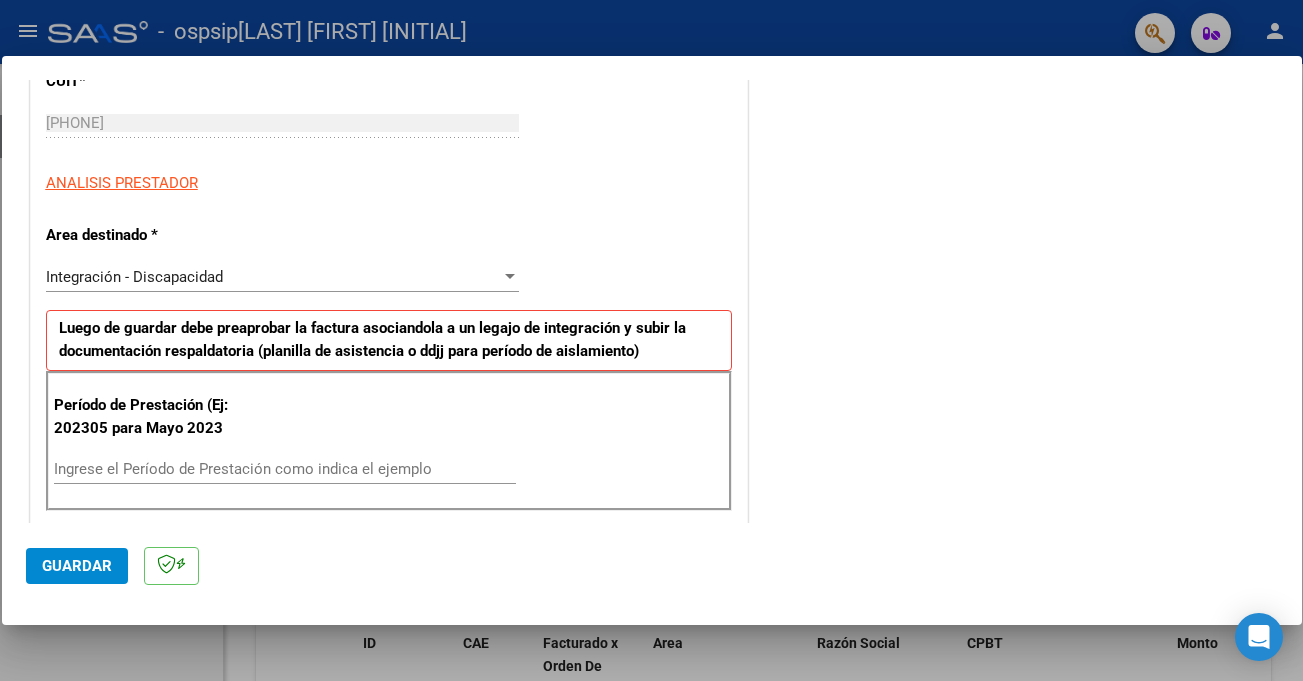 scroll, scrollTop: 300, scrollLeft: 0, axis: vertical 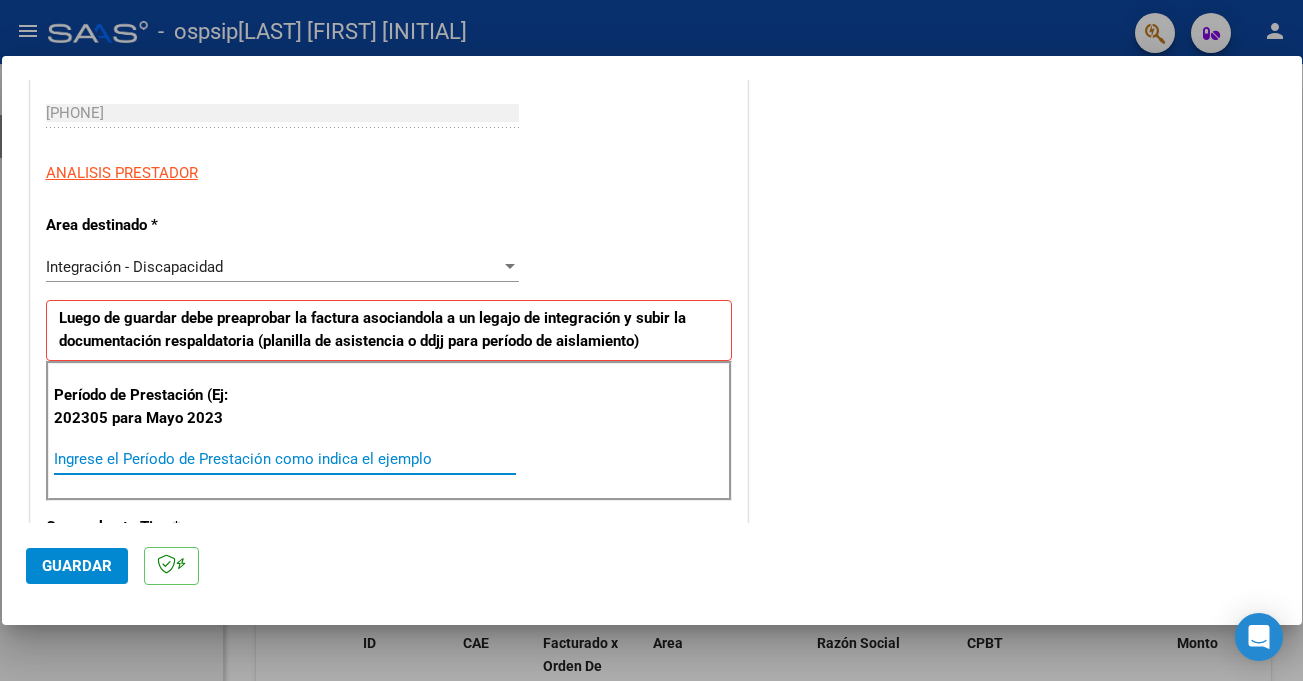 click on "Ingrese el Período de Prestación como indica el ejemplo" at bounding box center (285, 459) 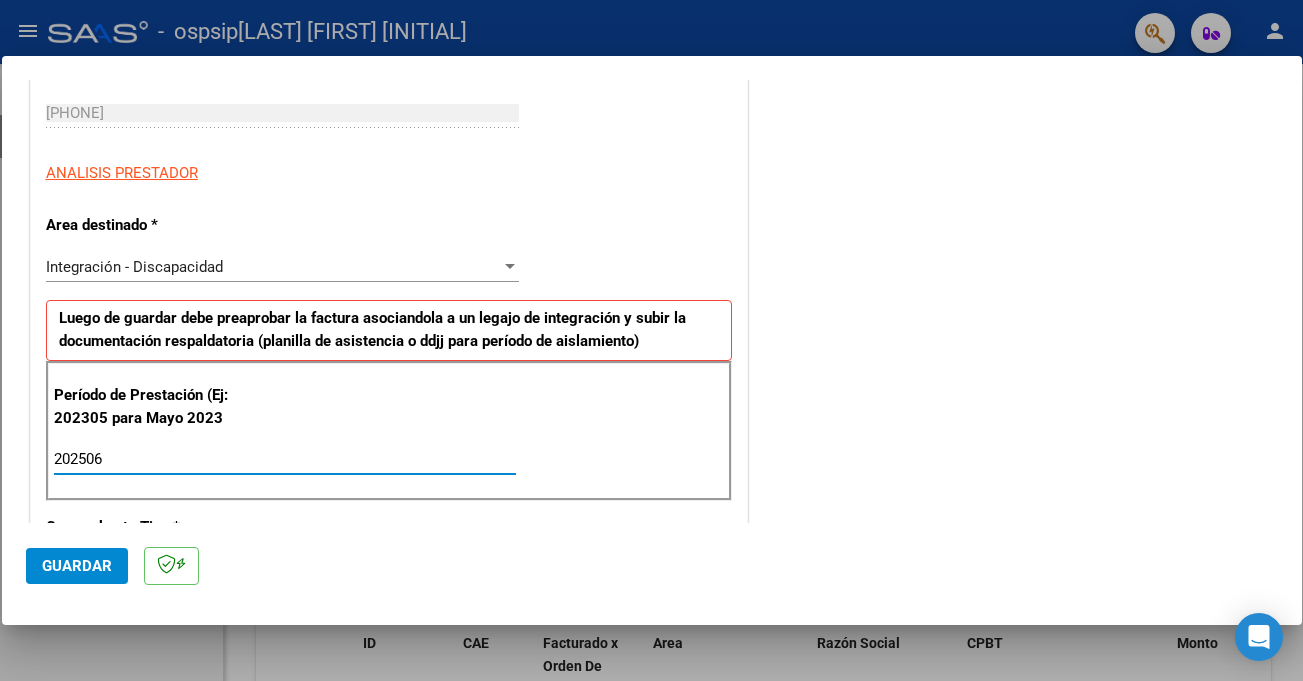 type on "202506" 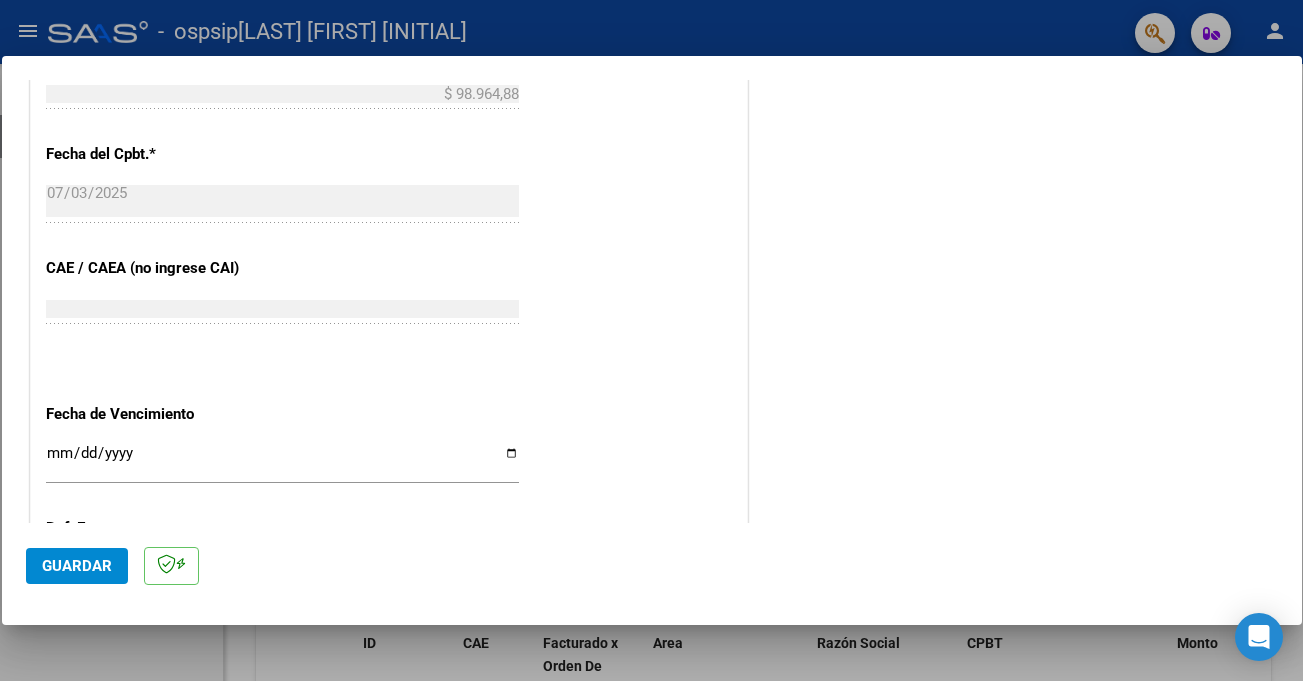 scroll, scrollTop: 1200, scrollLeft: 0, axis: vertical 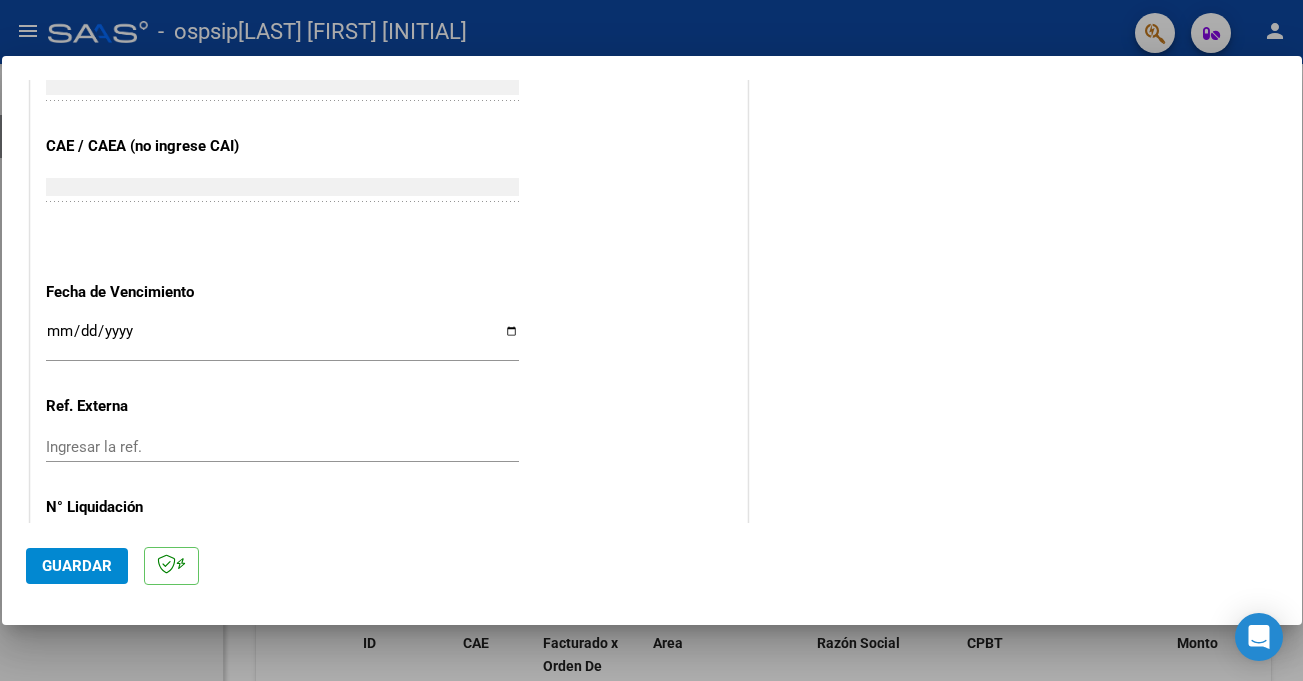 click on "Ingresar la fecha" at bounding box center [282, 339] 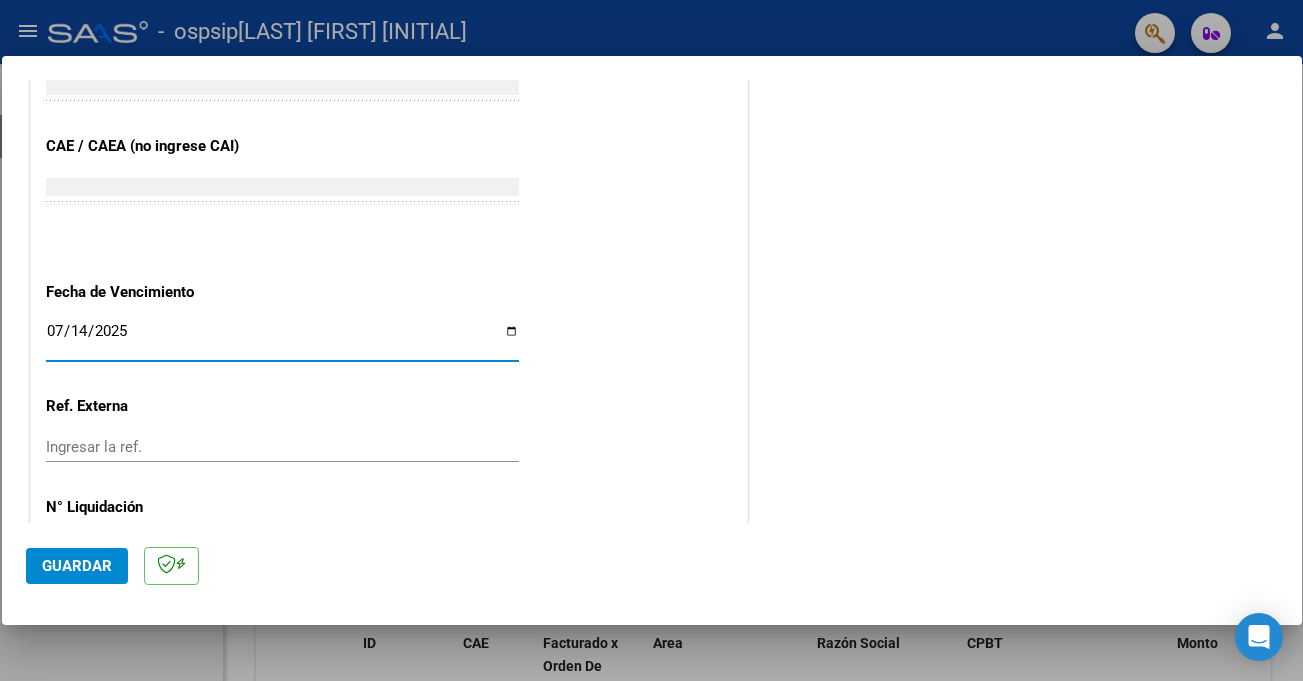 type on "2025-07-14" 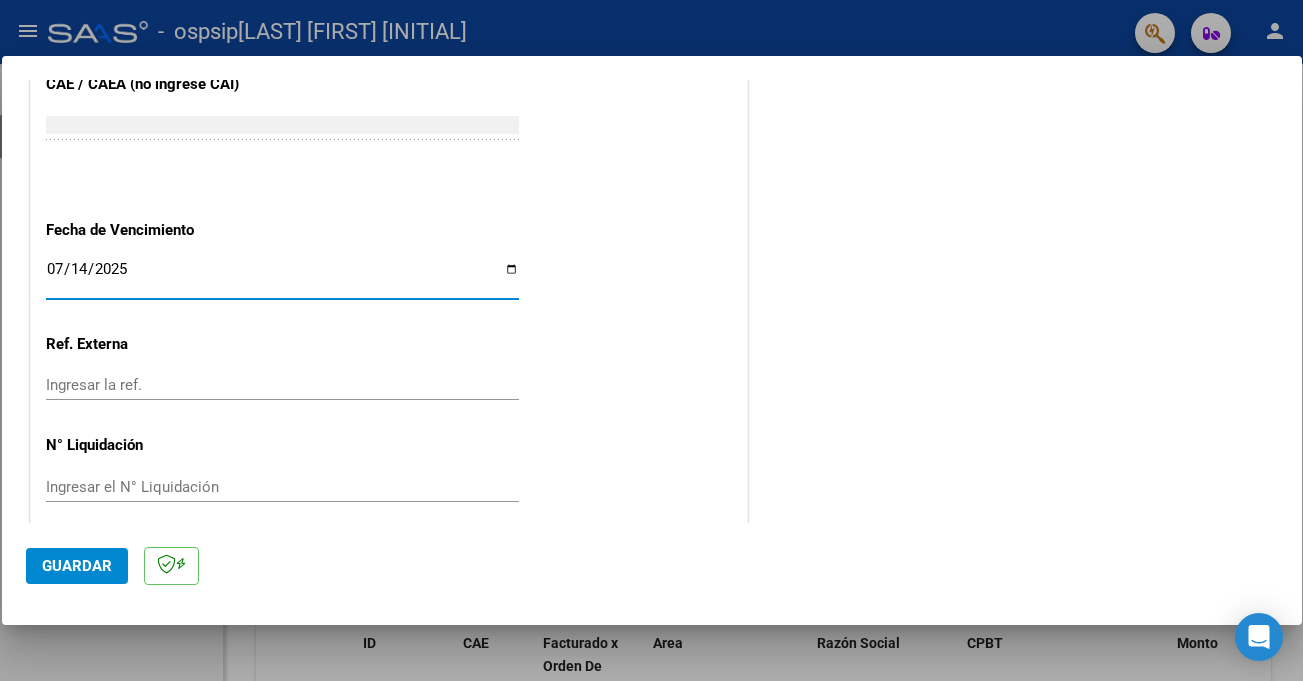 scroll, scrollTop: 1279, scrollLeft: 0, axis: vertical 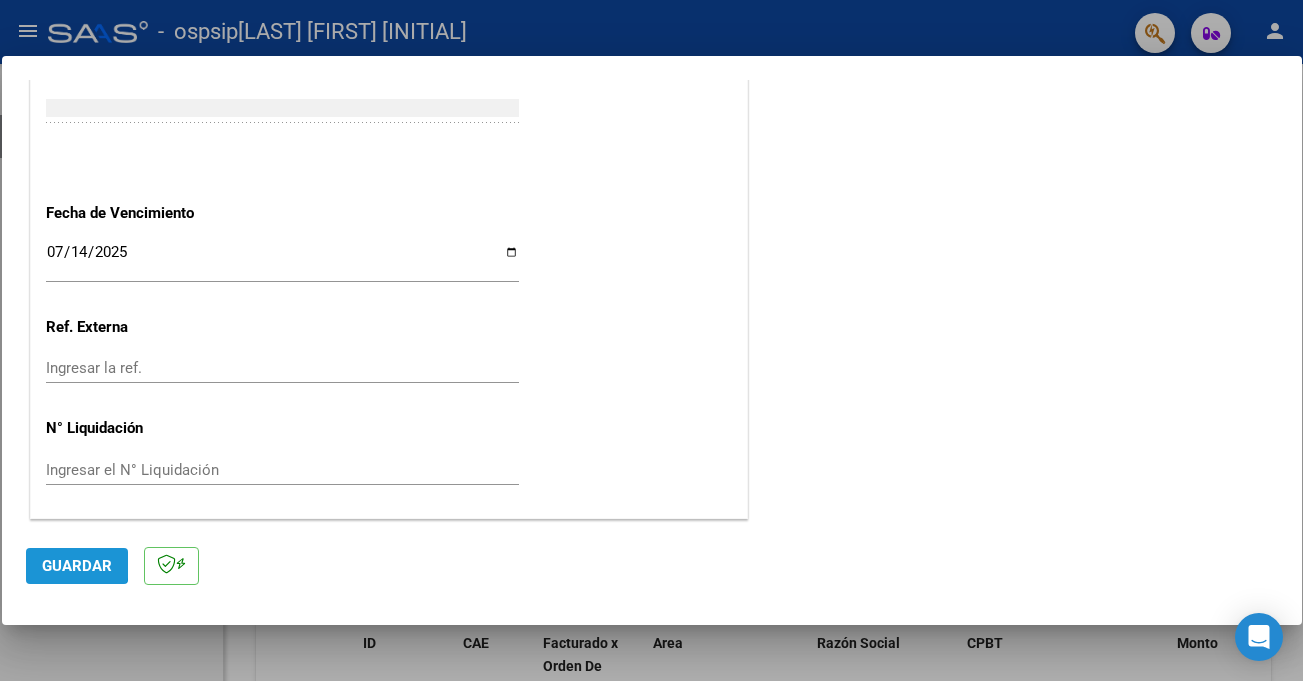 click on "Guardar" 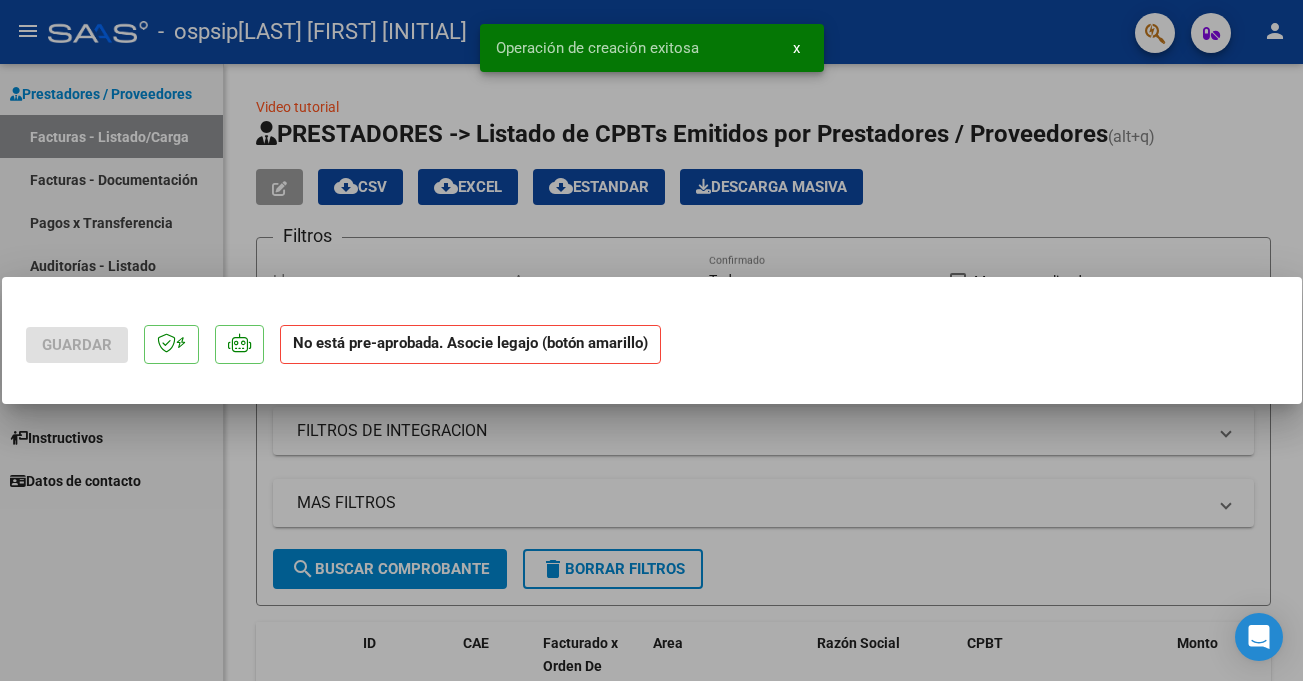 scroll, scrollTop: 0, scrollLeft: 0, axis: both 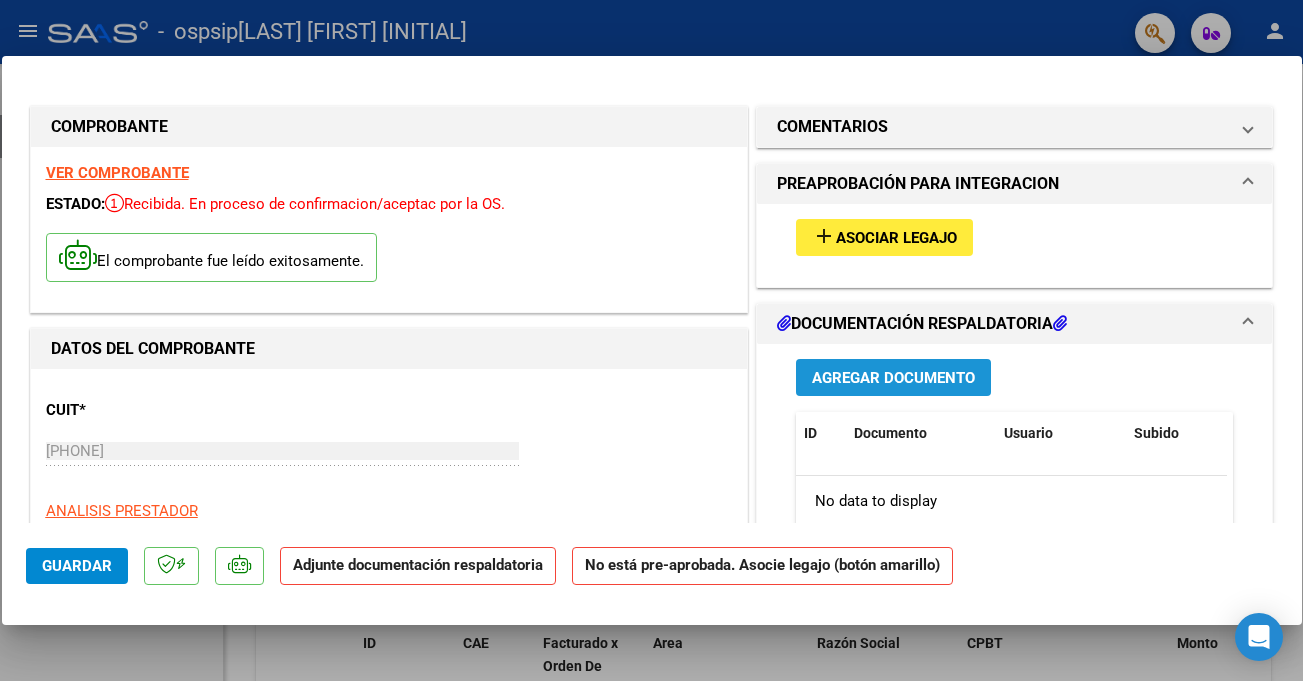 click on "Agregar Documento" at bounding box center [893, 378] 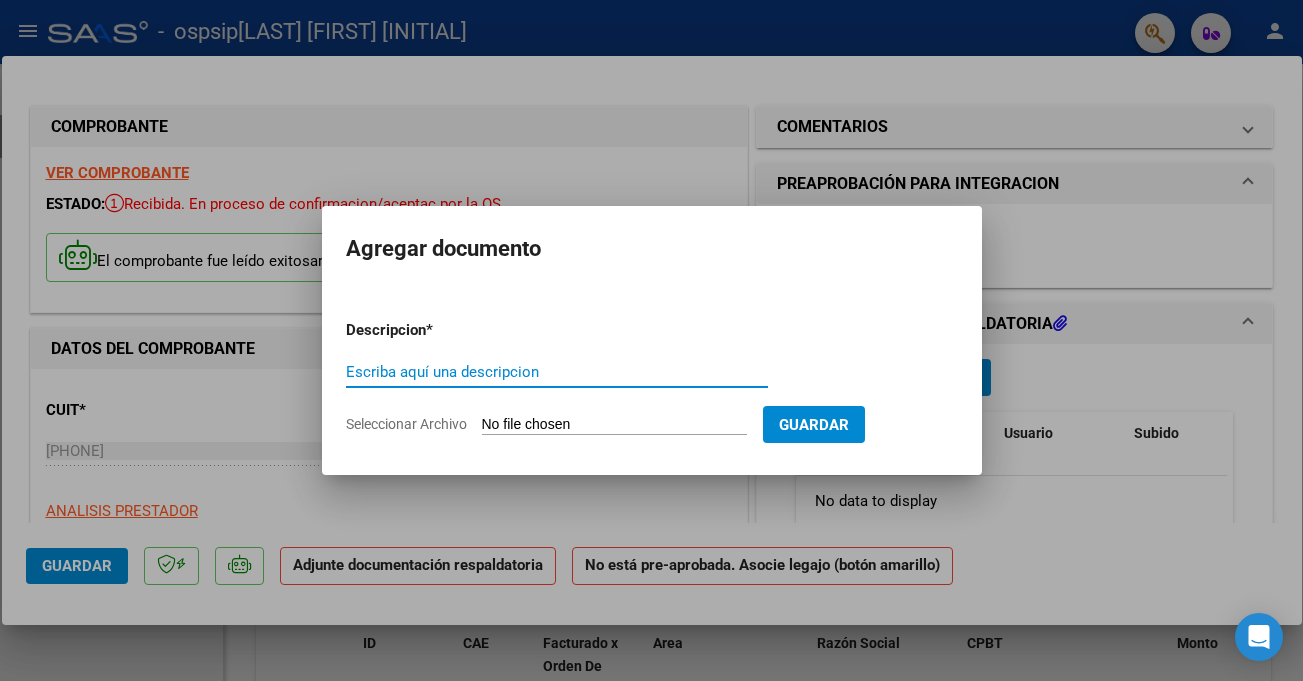 click on "Escriba aquí una descripcion" at bounding box center [557, 372] 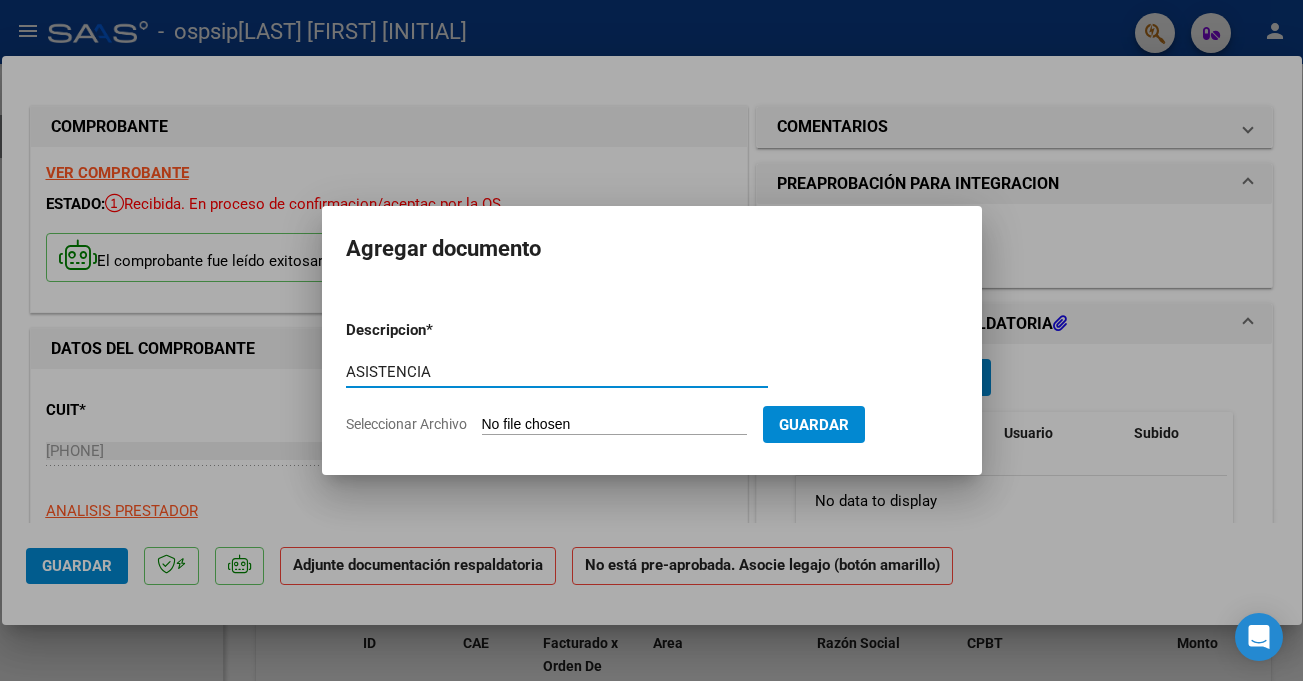 type on "ASISTENCIA" 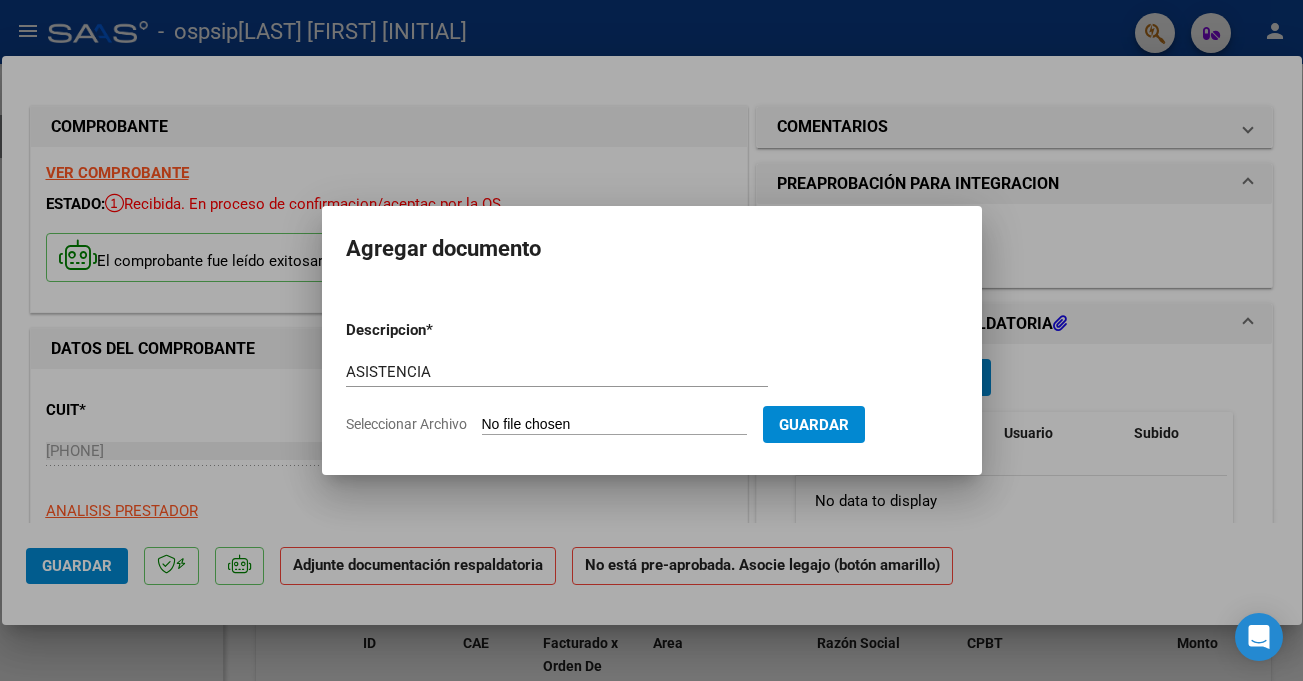click on "Descripcion  *   ASISTENCIA Escriba aquí una descripcion  Seleccionar Archivo Guardar" at bounding box center (652, 377) 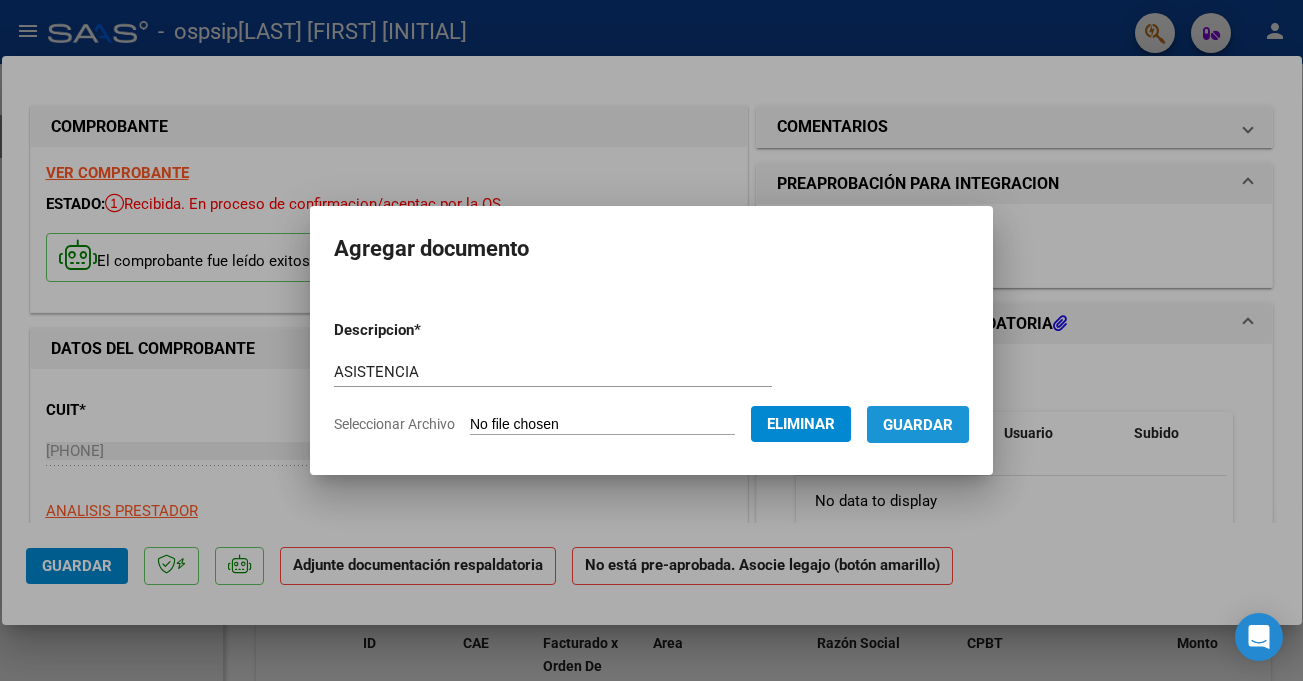 click on "Guardar" at bounding box center (918, 425) 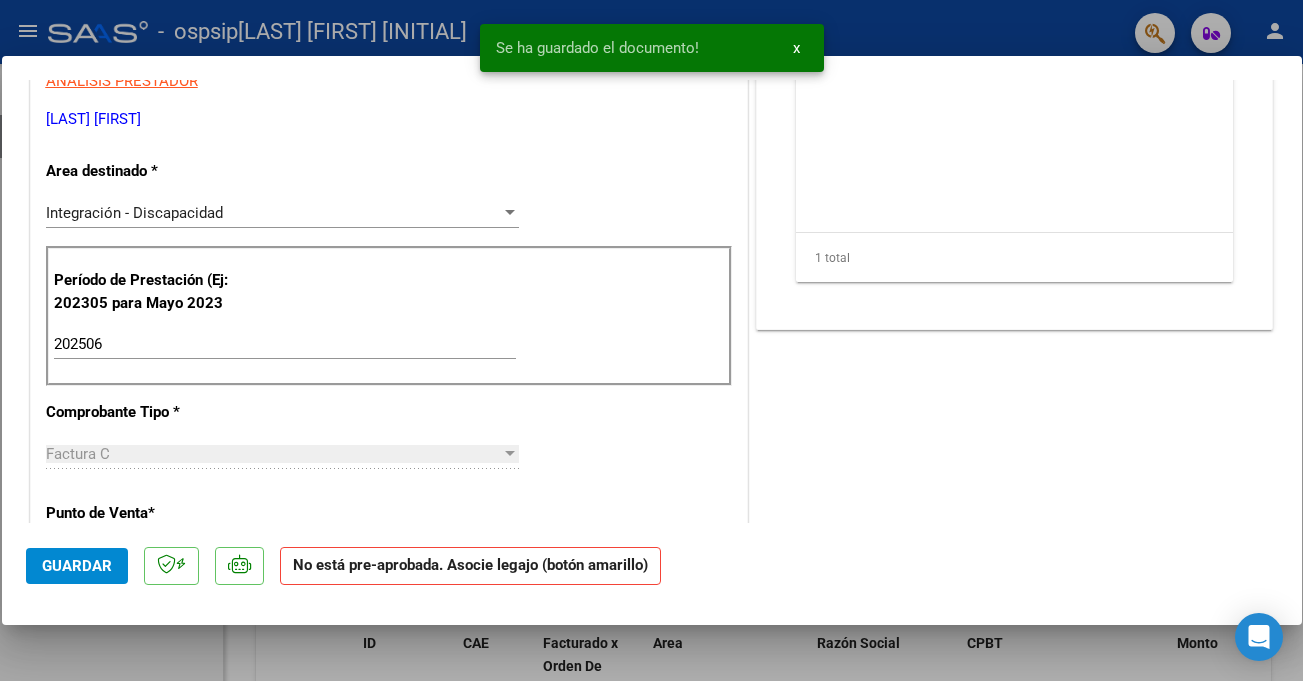 scroll, scrollTop: 500, scrollLeft: 0, axis: vertical 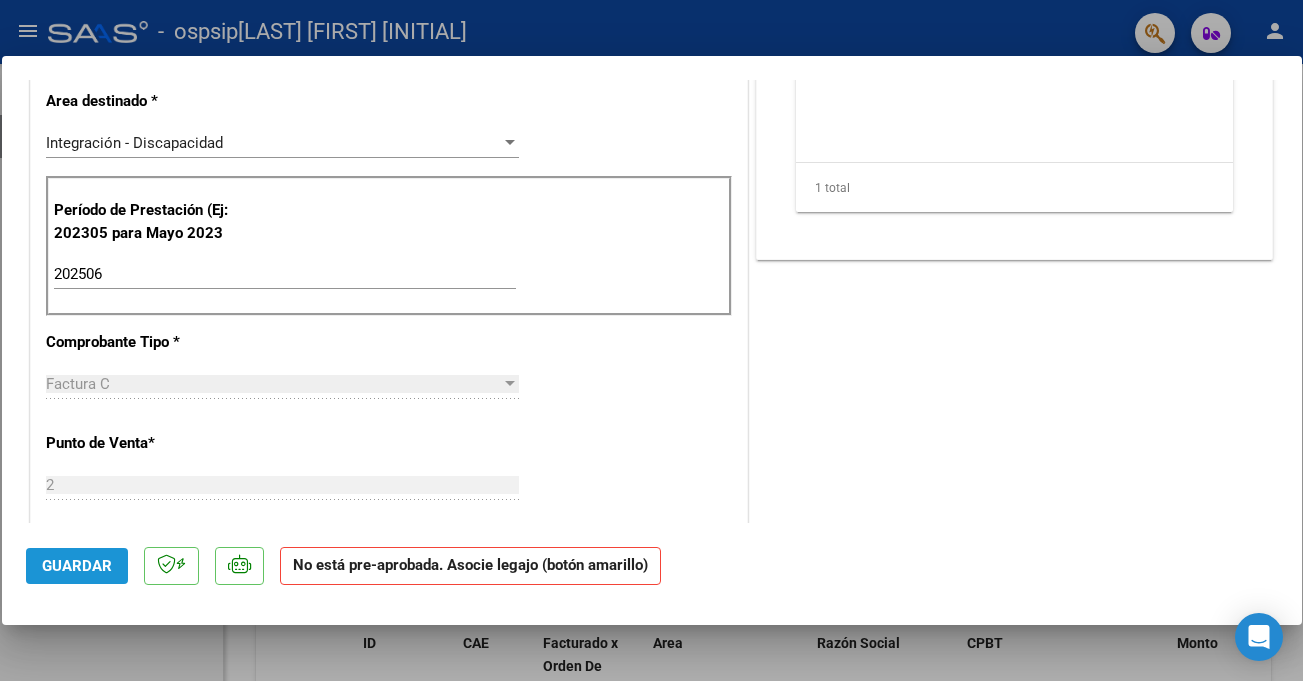 click on "Guardar" 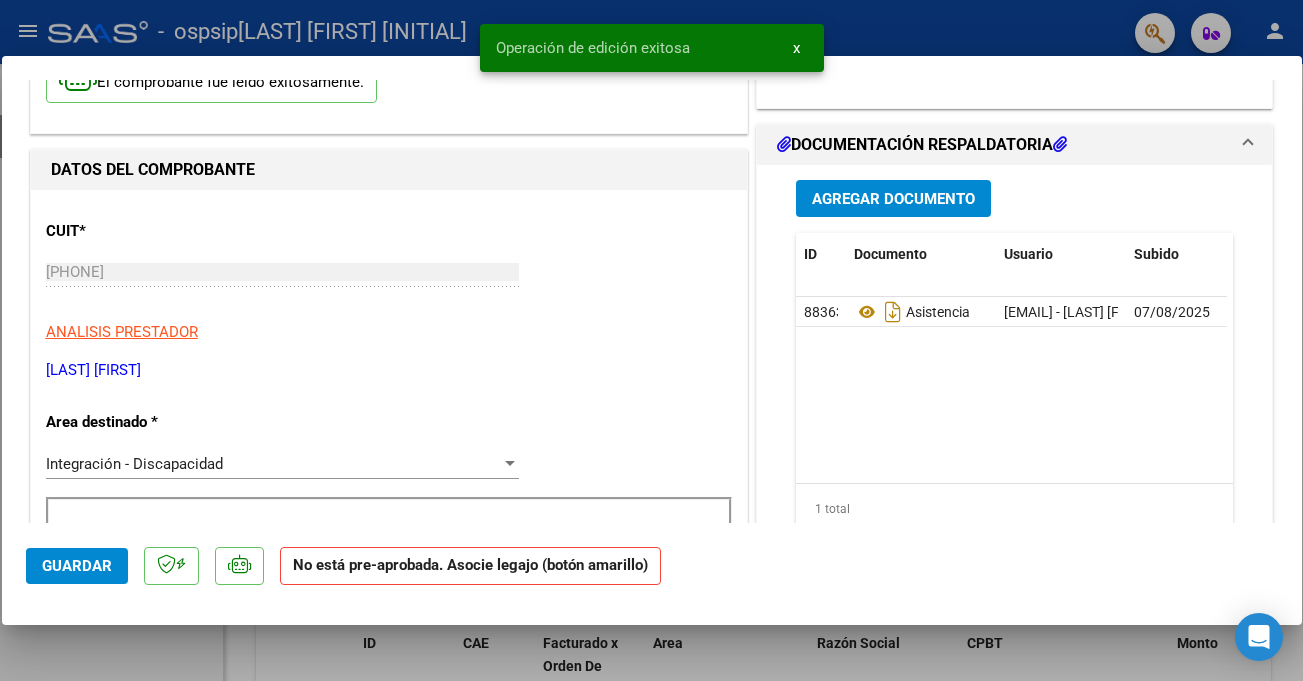 scroll, scrollTop: 0, scrollLeft: 0, axis: both 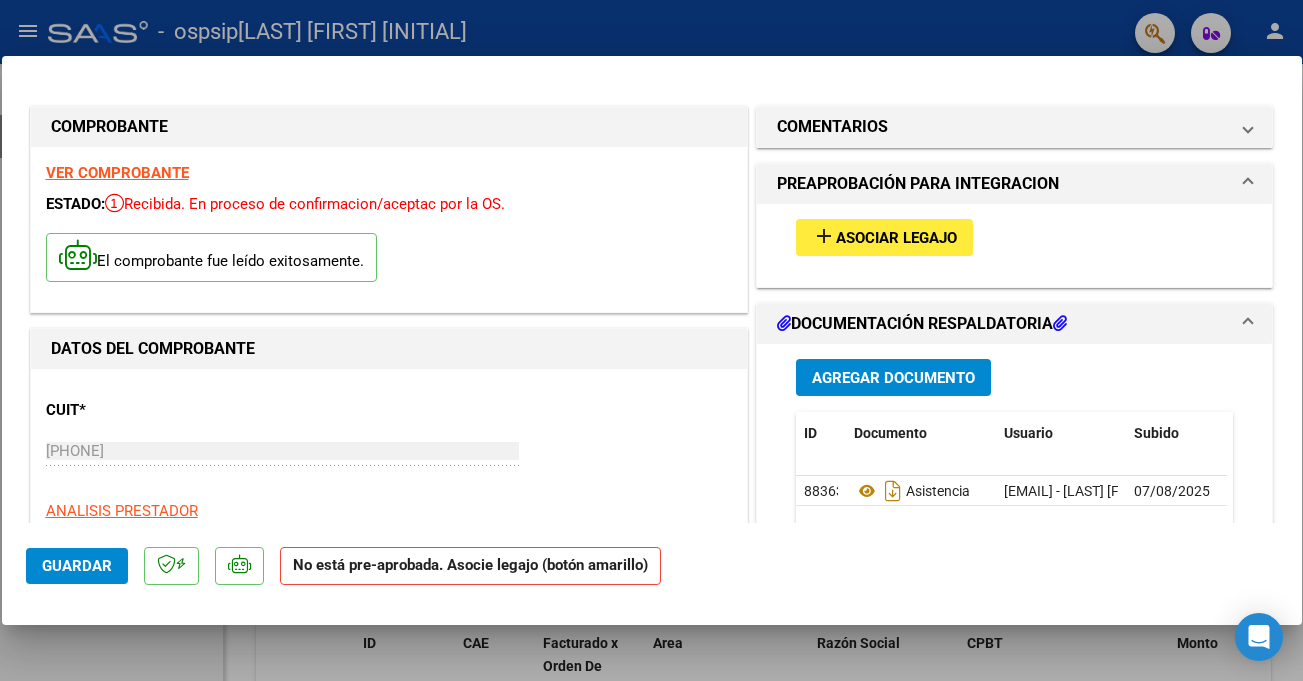 click at bounding box center (651, 340) 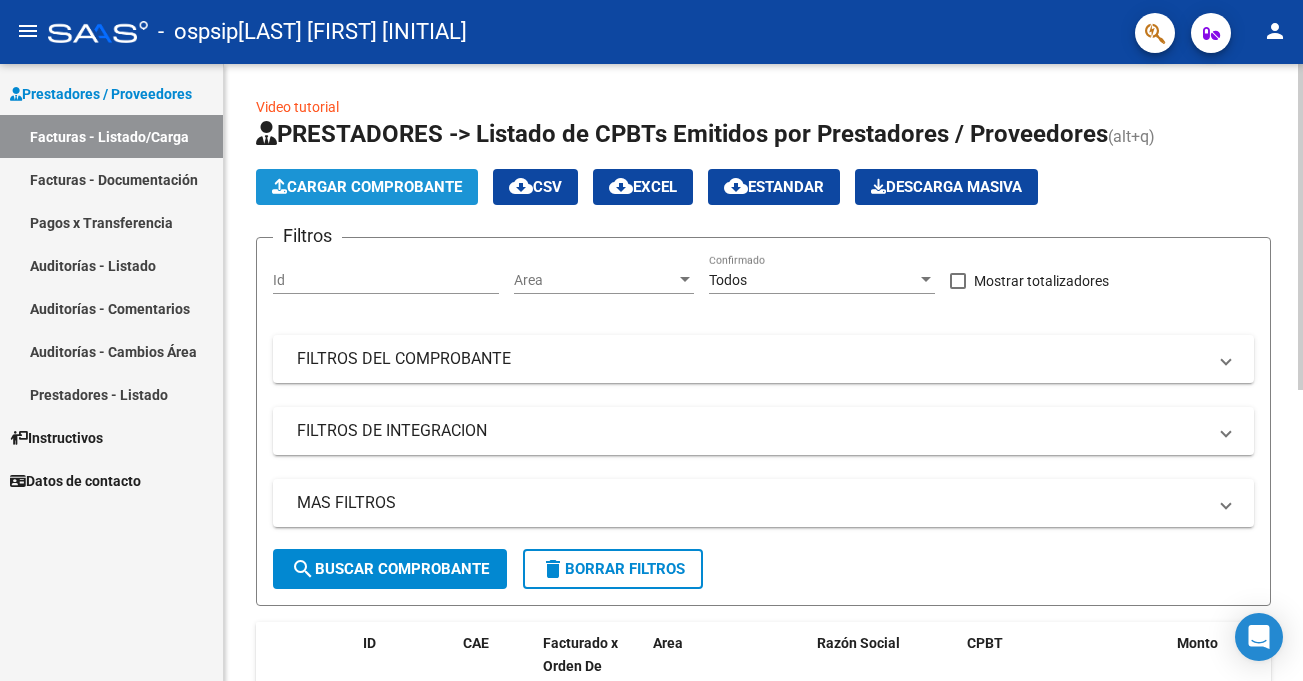 click on "Cargar Comprobante" 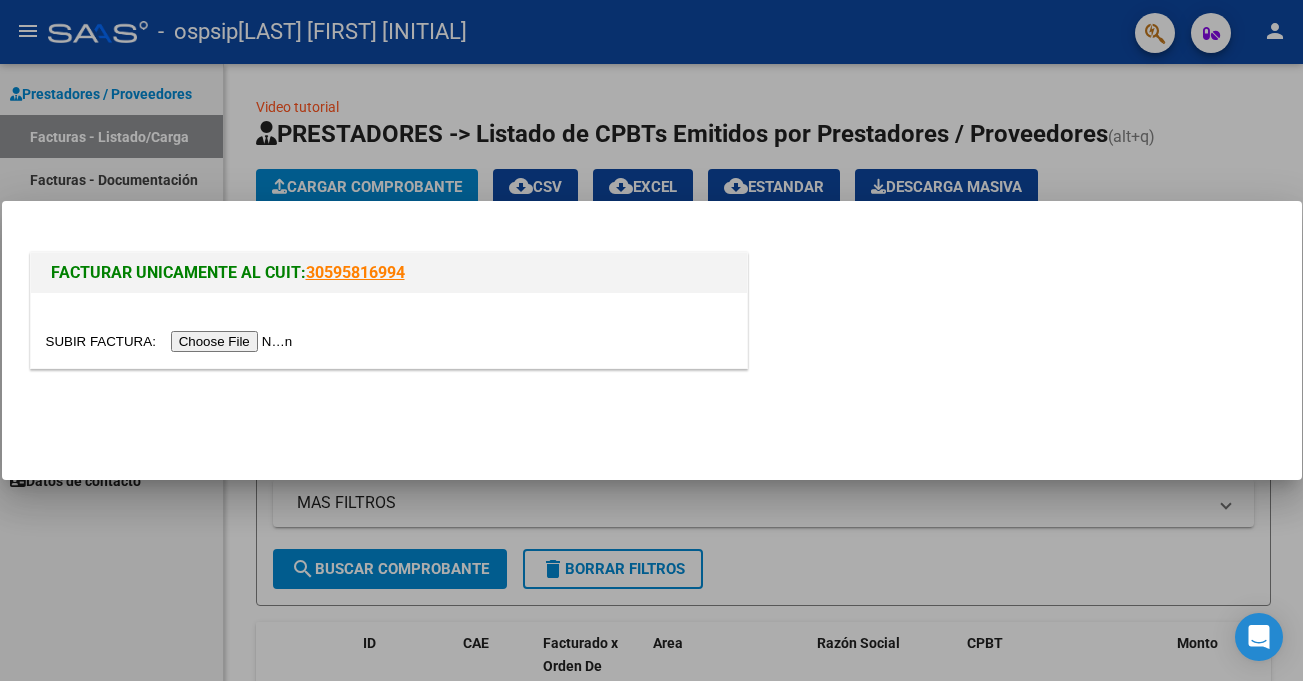 click at bounding box center (172, 341) 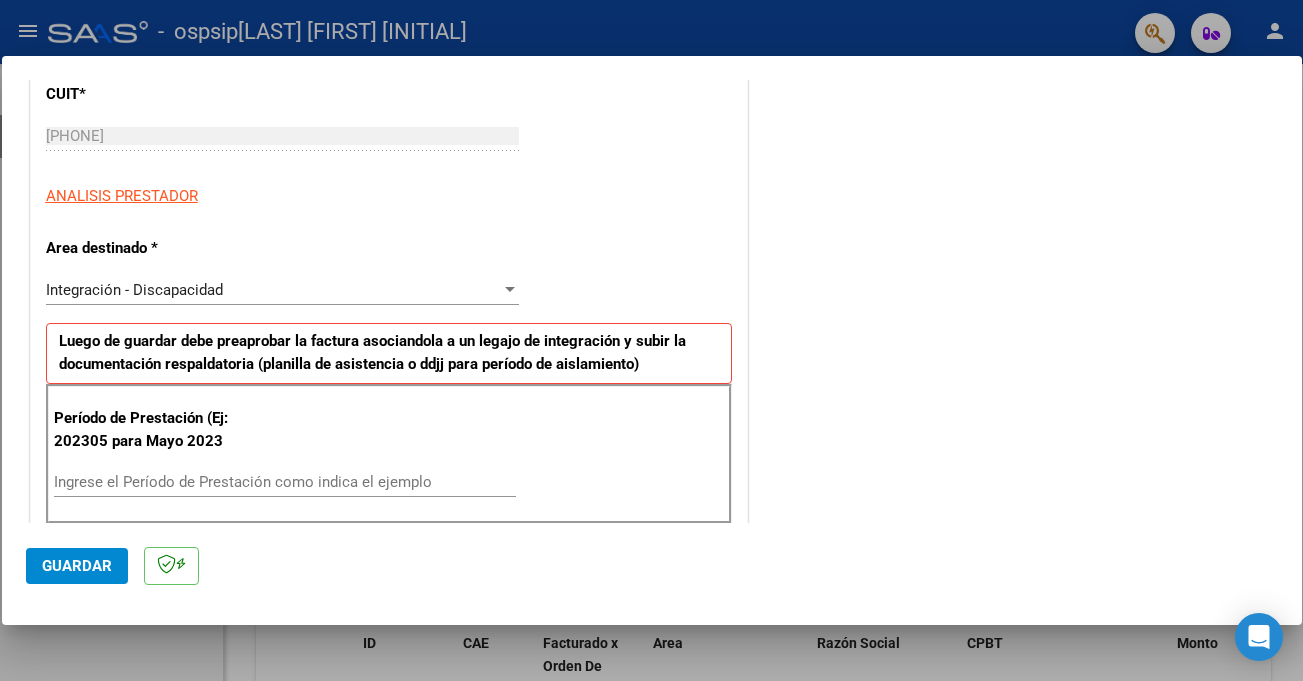 scroll, scrollTop: 300, scrollLeft: 0, axis: vertical 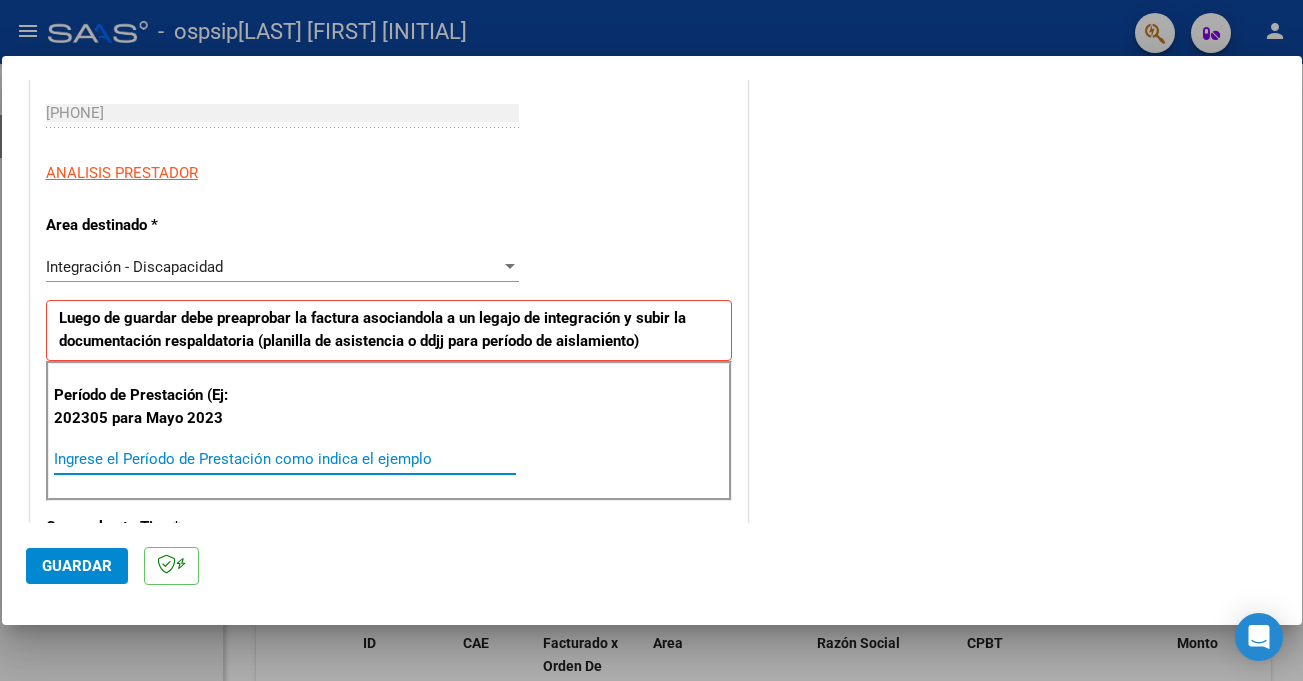 click on "Ingrese el Período de Prestación como indica el ejemplo" at bounding box center (285, 459) 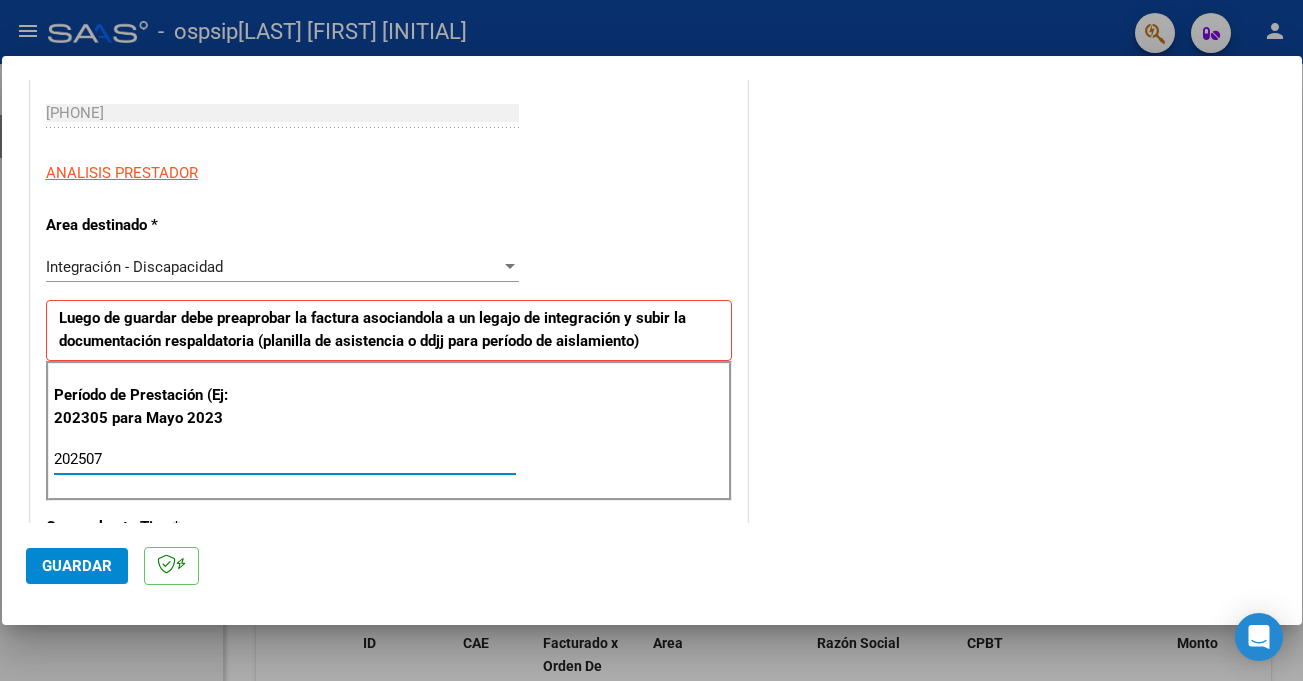 type on "202507" 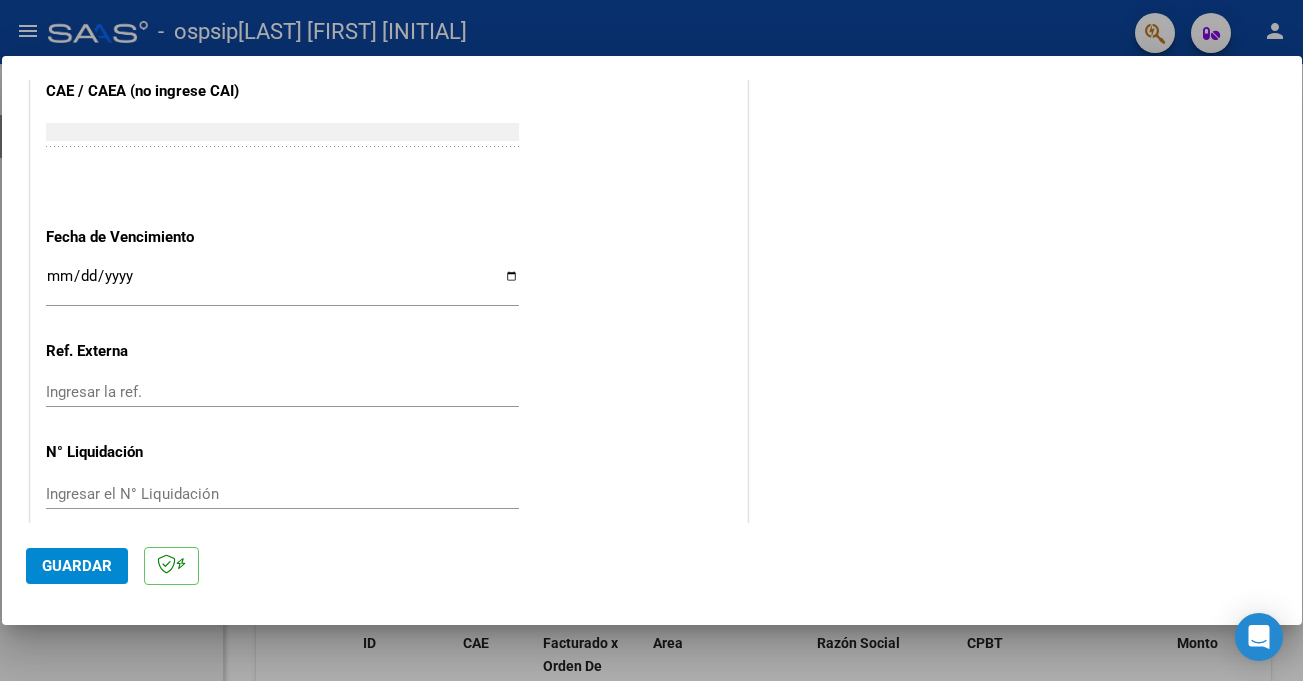 scroll, scrollTop: 1279, scrollLeft: 0, axis: vertical 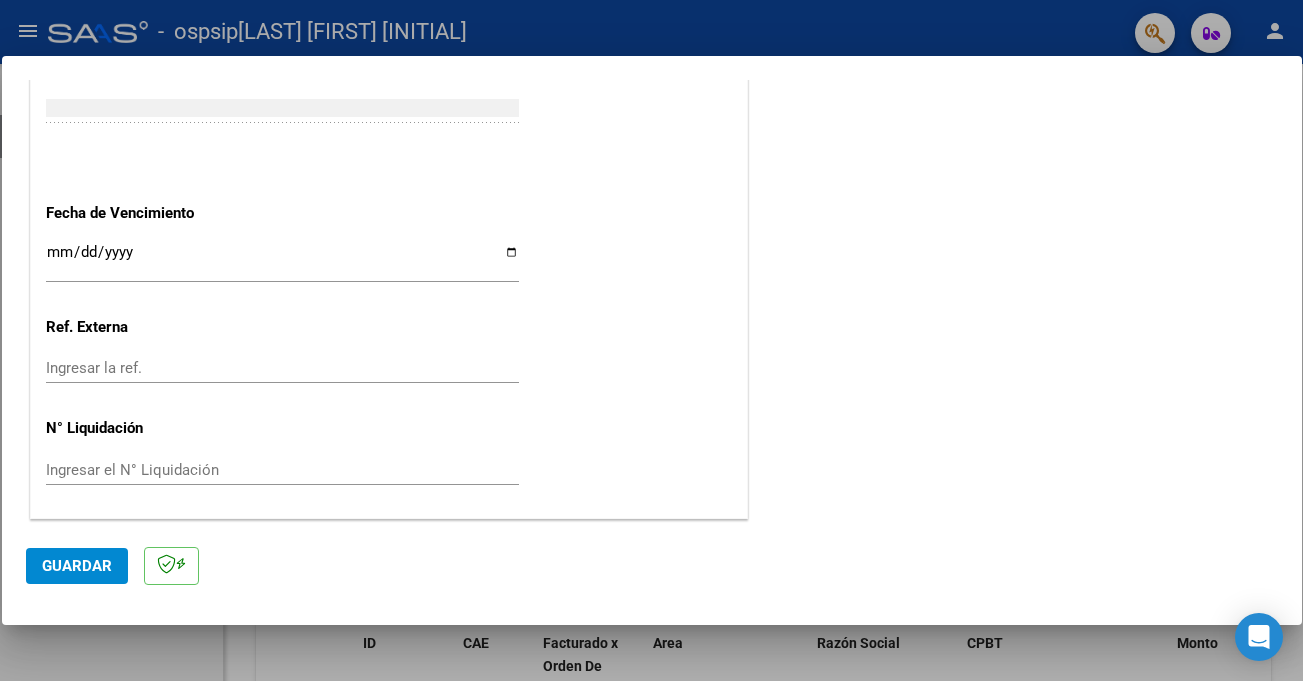 click on "Ingresar la fecha" at bounding box center [282, 260] 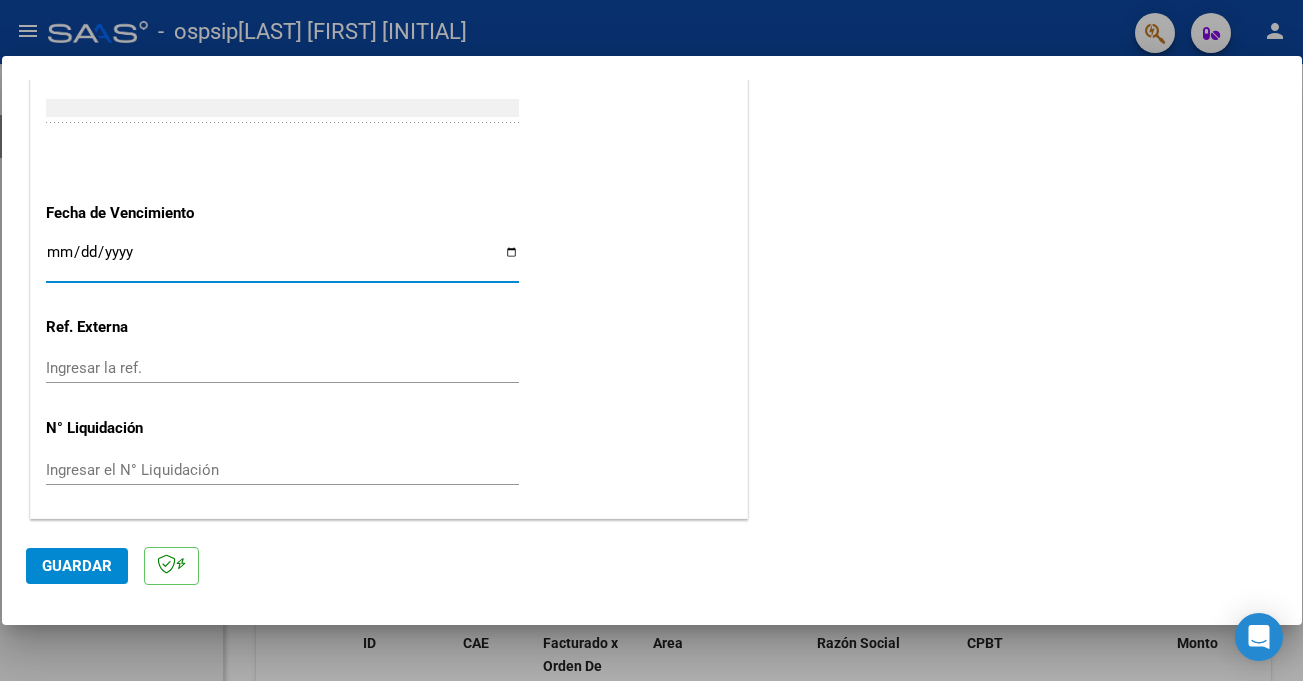 type on "2025-08-14" 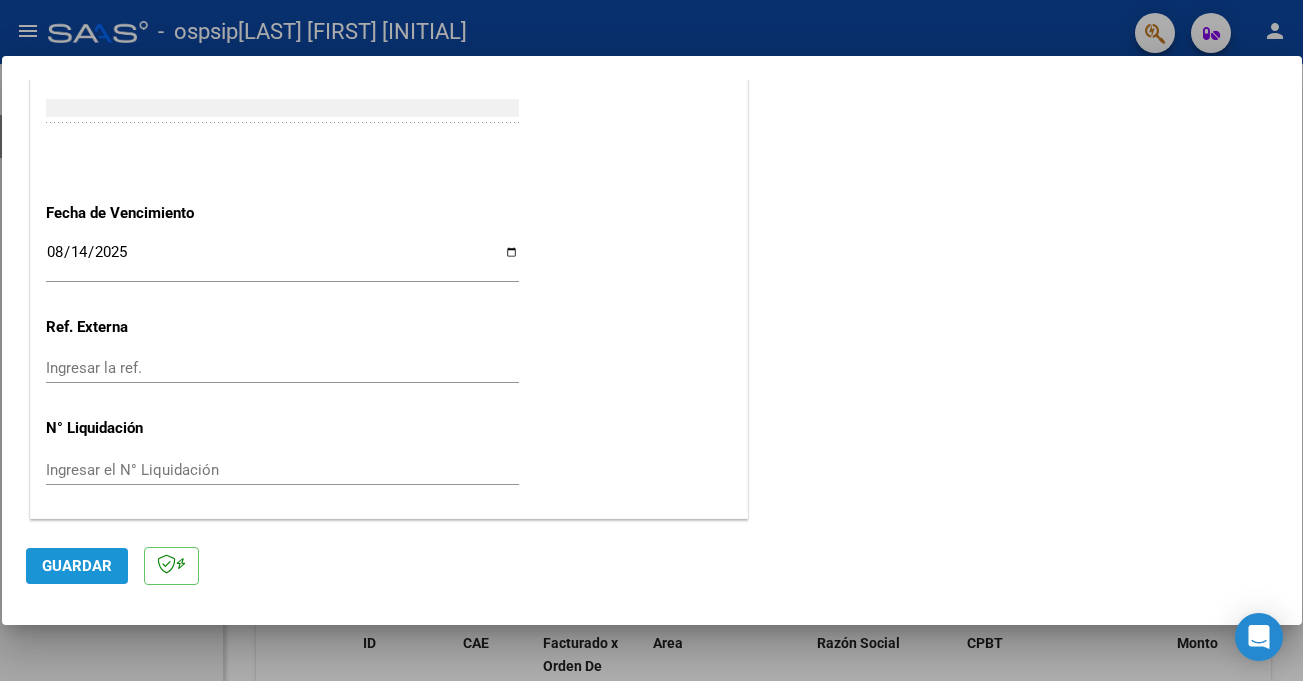 click on "Guardar" 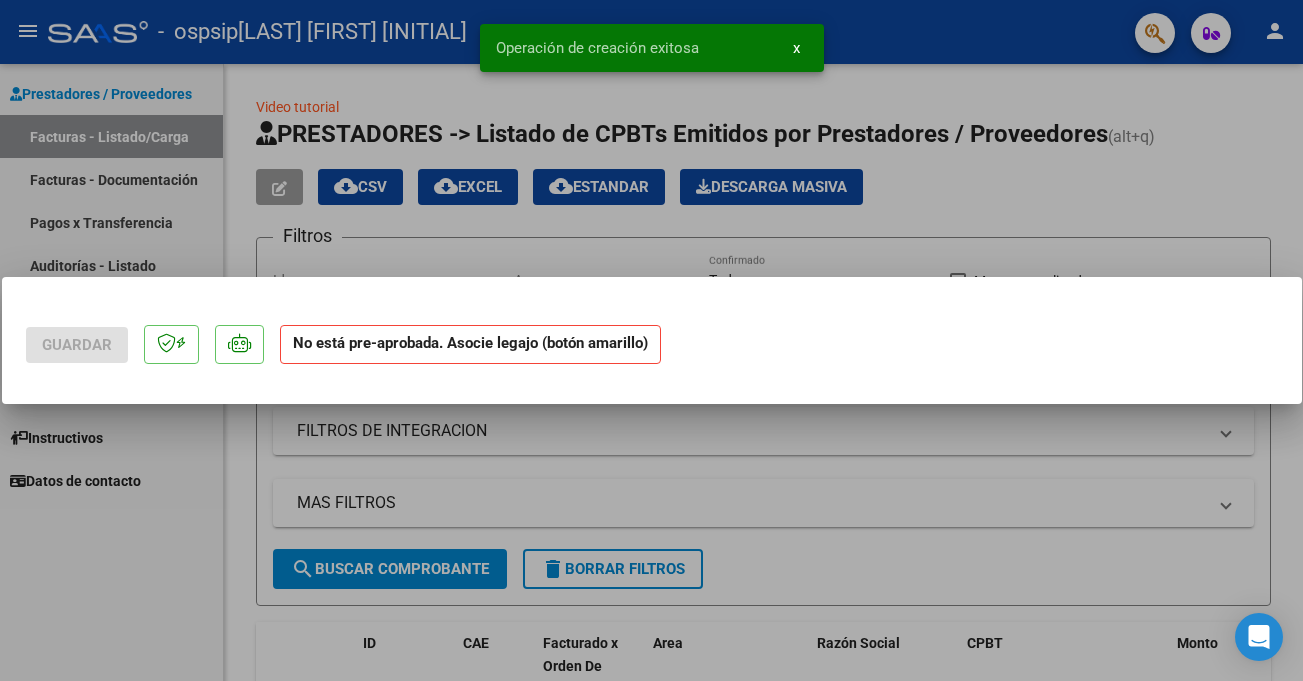 scroll, scrollTop: 0, scrollLeft: 0, axis: both 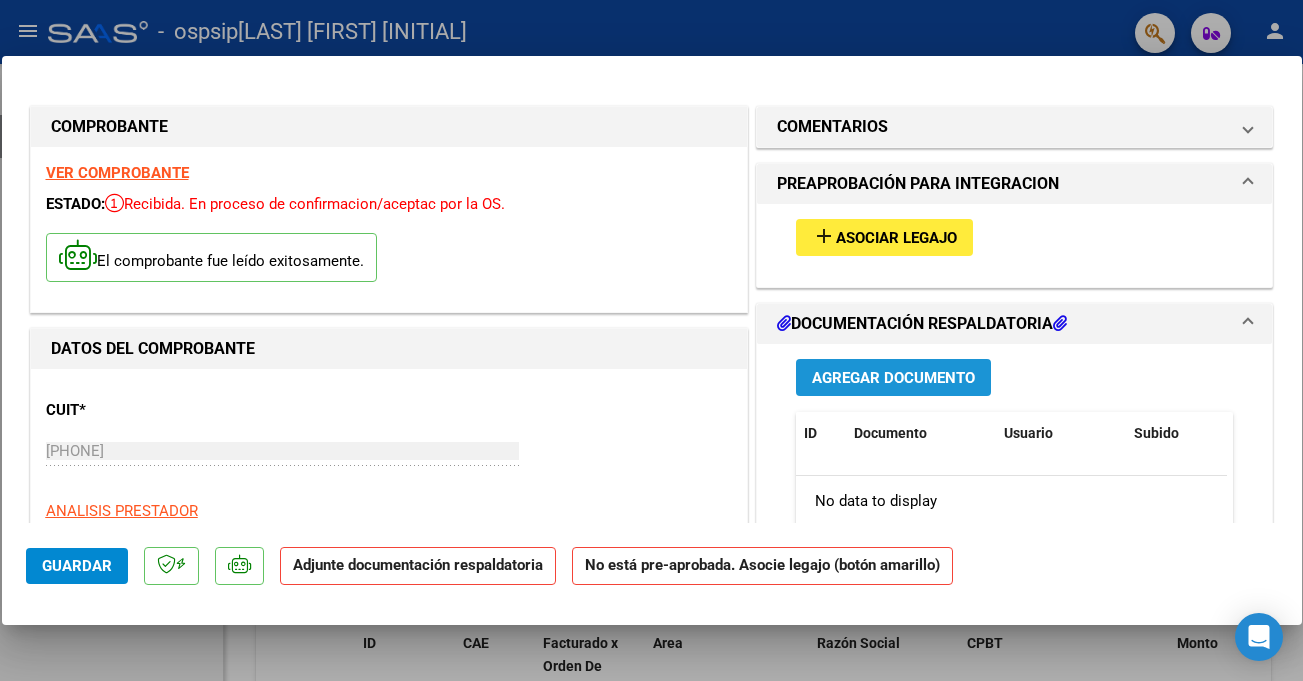 click on "Agregar Documento" at bounding box center [893, 378] 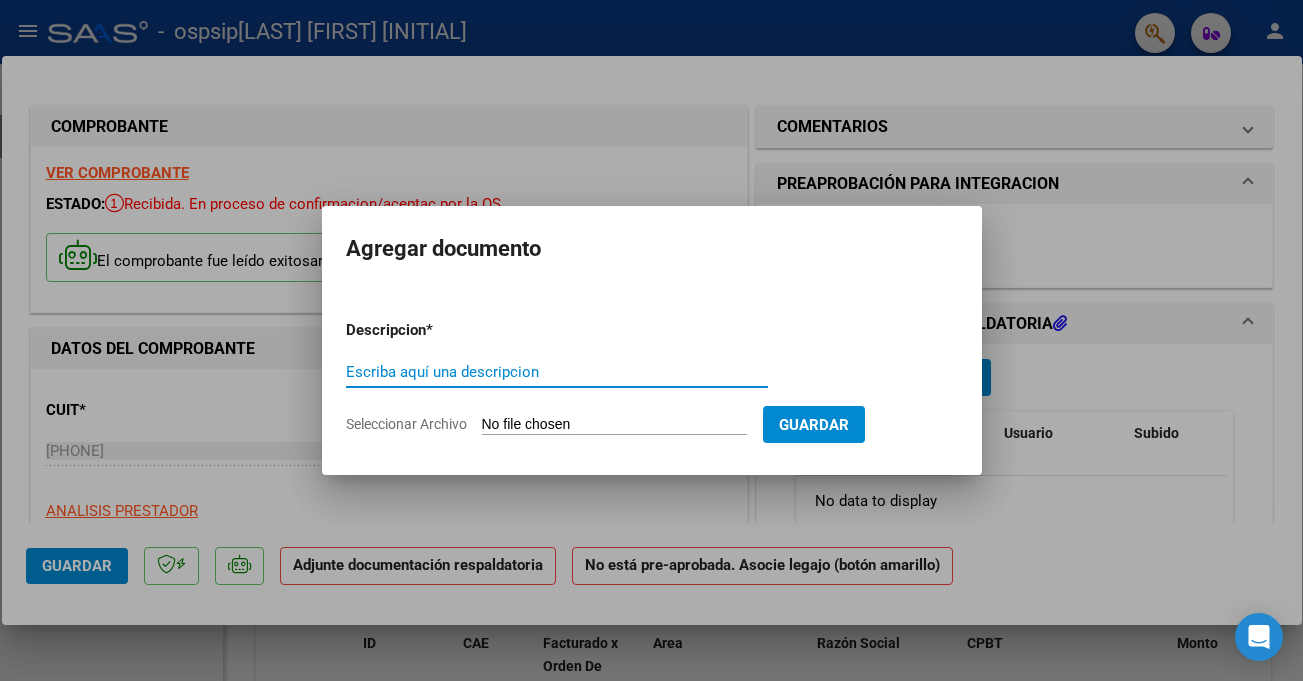 click on "Escriba aquí una descripcion" at bounding box center (557, 372) 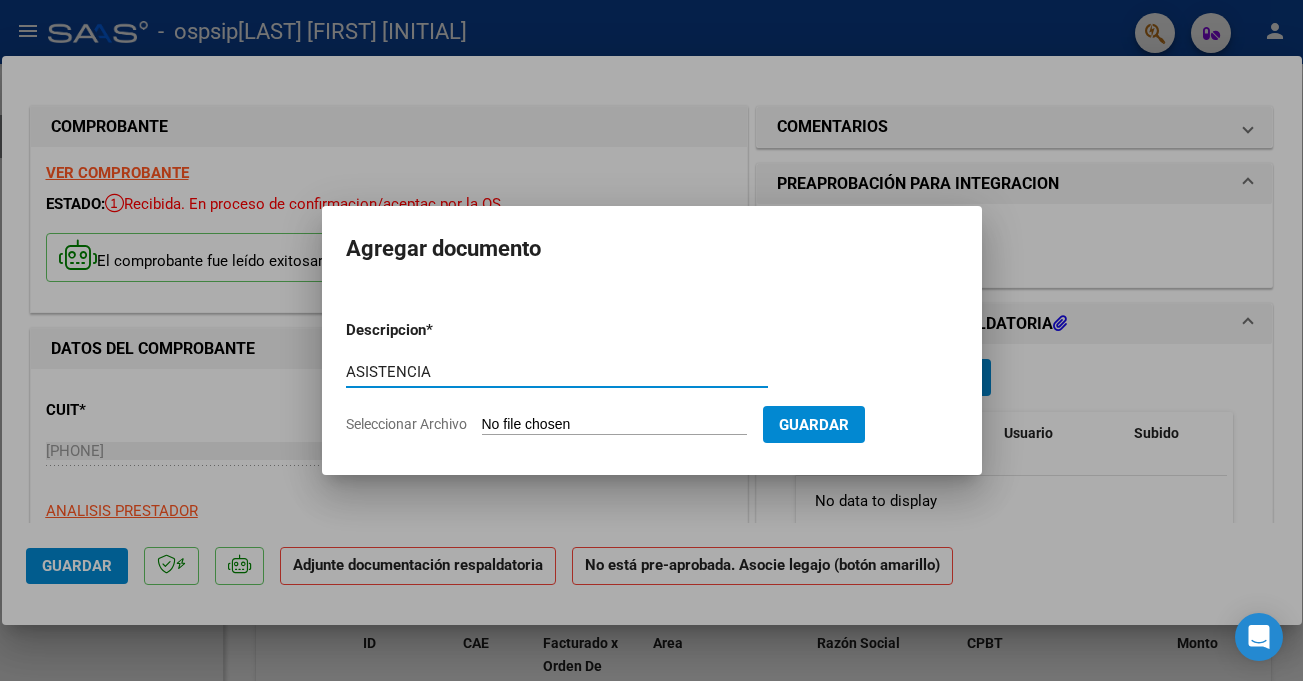 type on "ASISTENCIA" 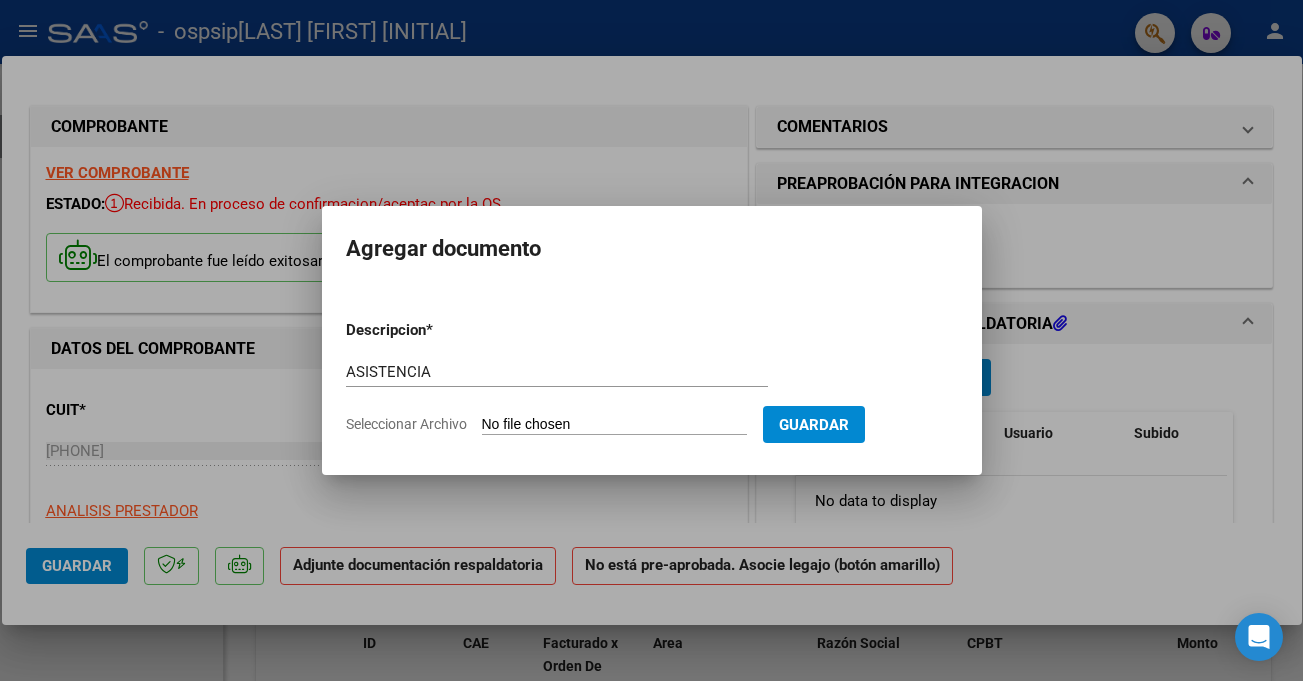 click on "Seleccionar Archivo" at bounding box center [614, 425] 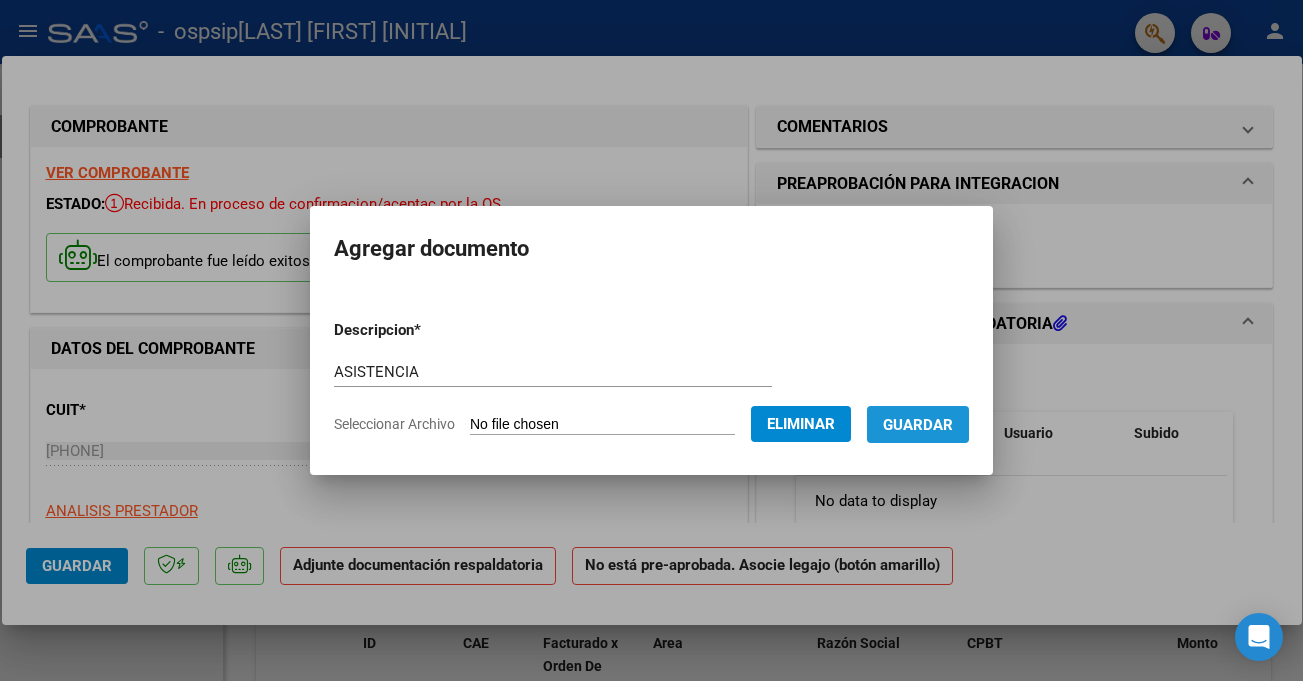 click on "Guardar" at bounding box center [918, 425] 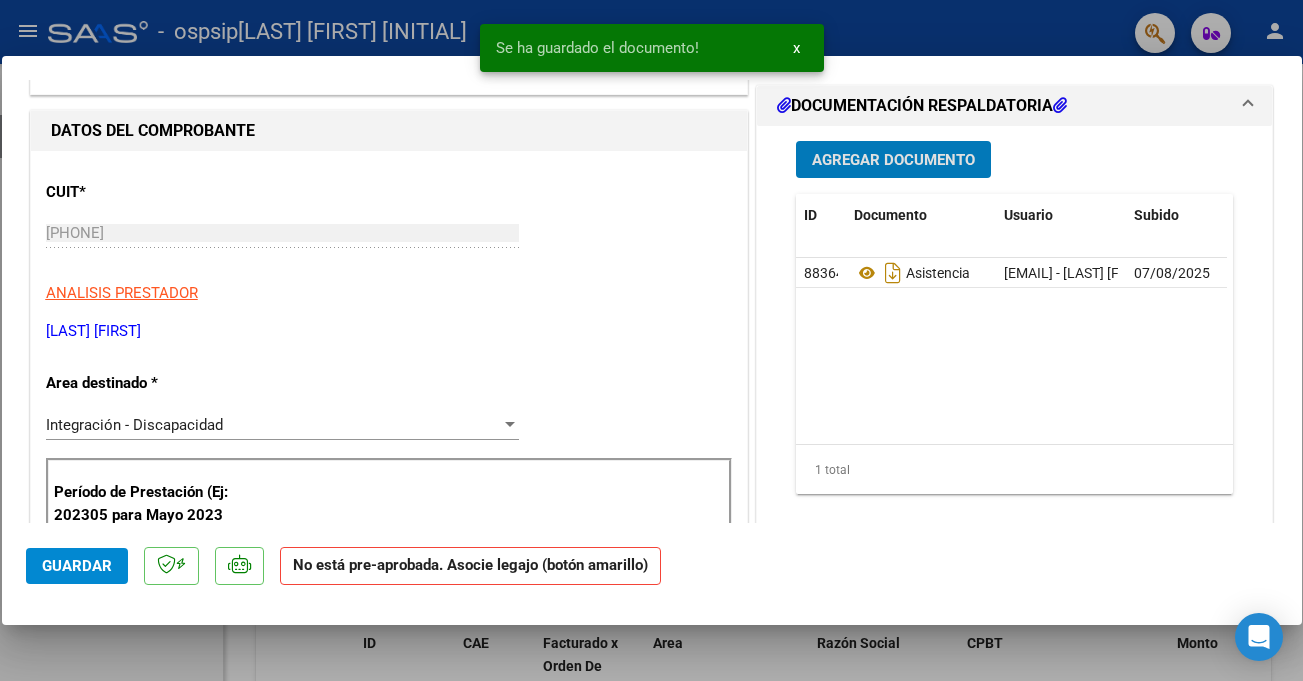 scroll, scrollTop: 300, scrollLeft: 0, axis: vertical 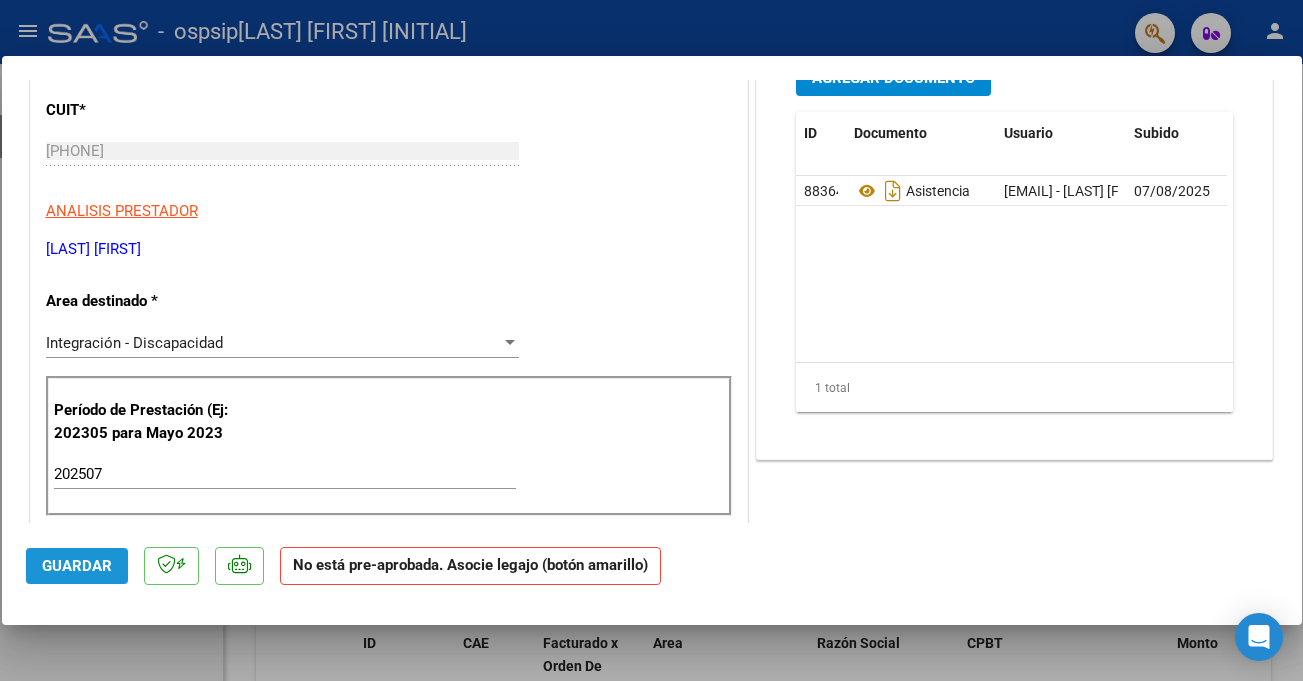 click on "Guardar" 